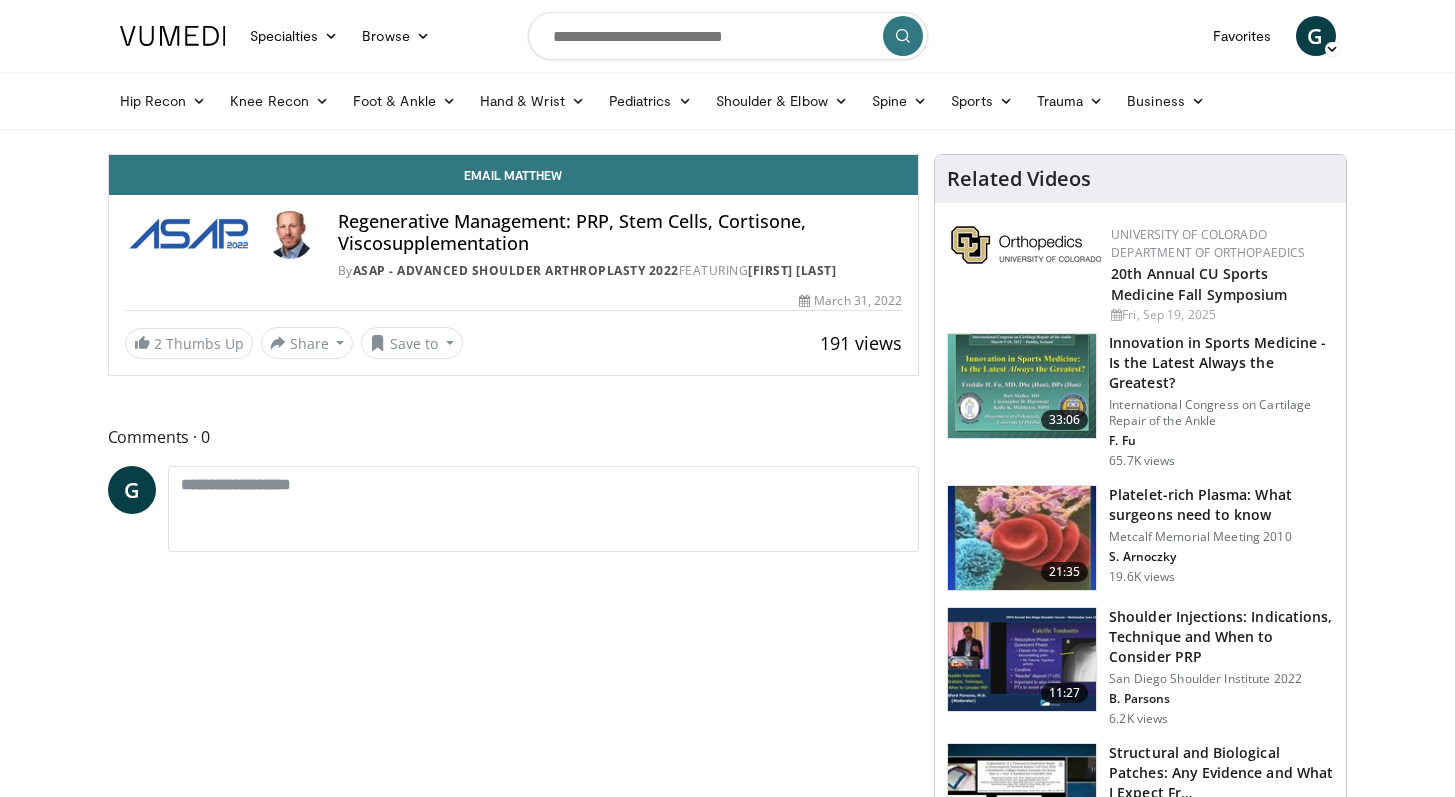 scroll, scrollTop: 0, scrollLeft: 0, axis: both 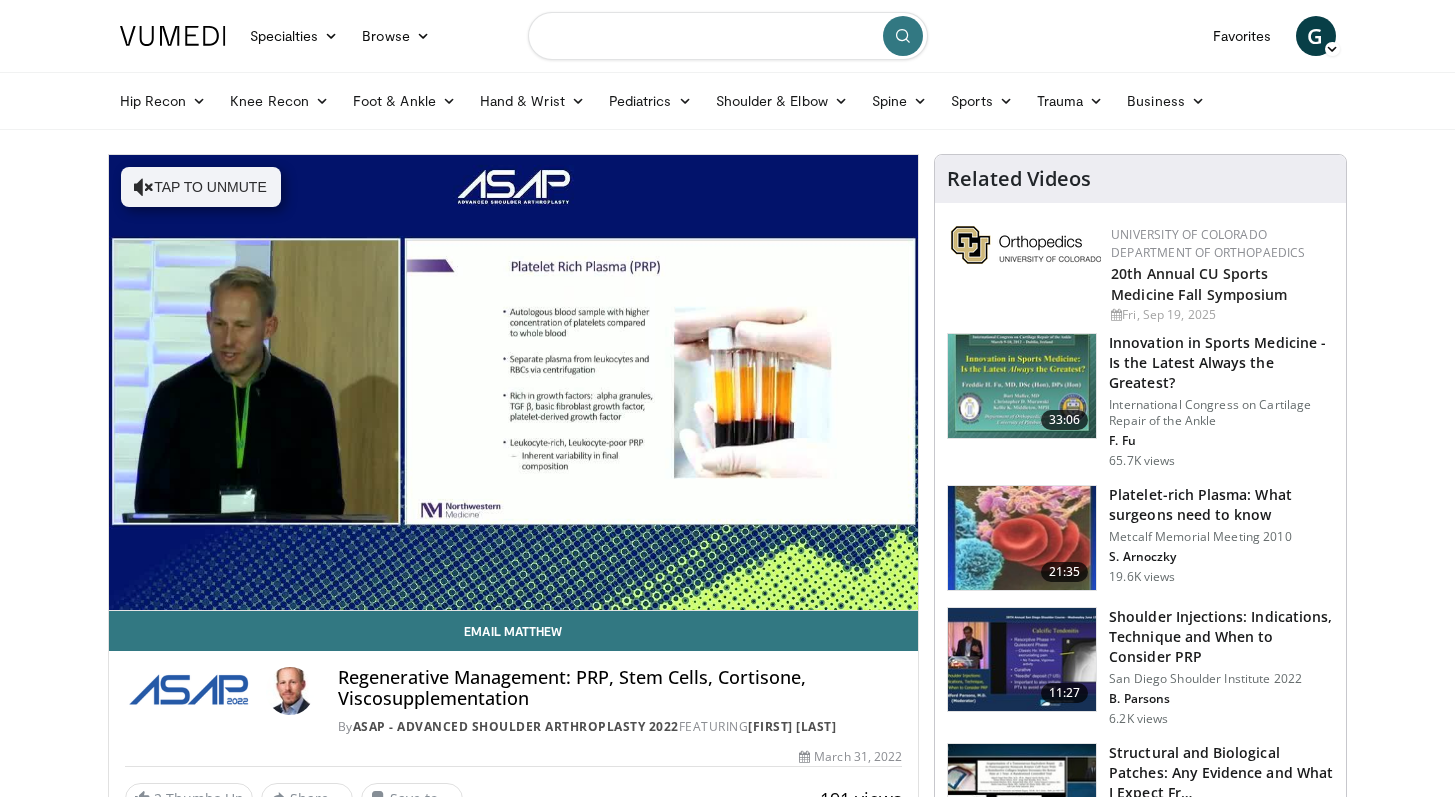 click at bounding box center (728, 36) 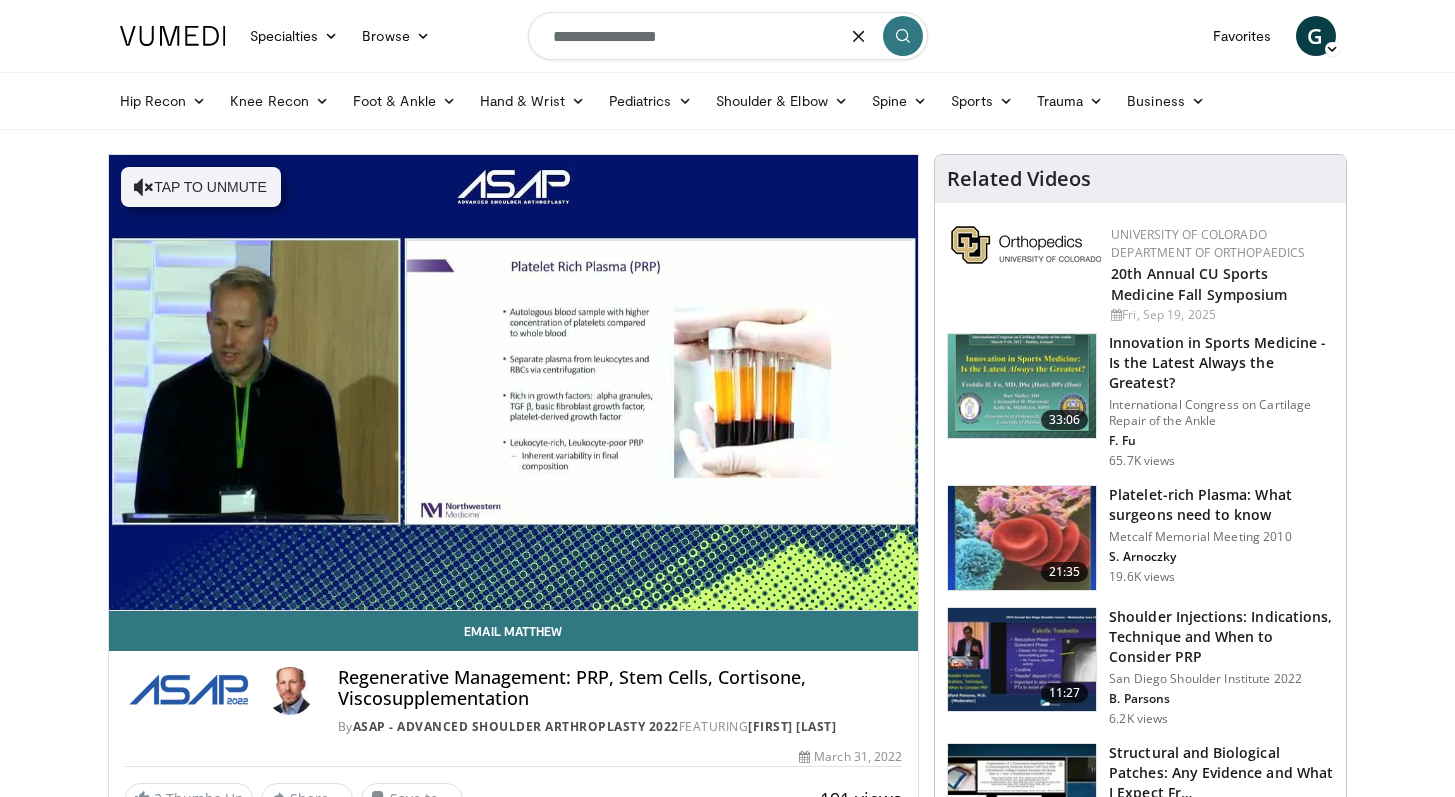 type on "**********" 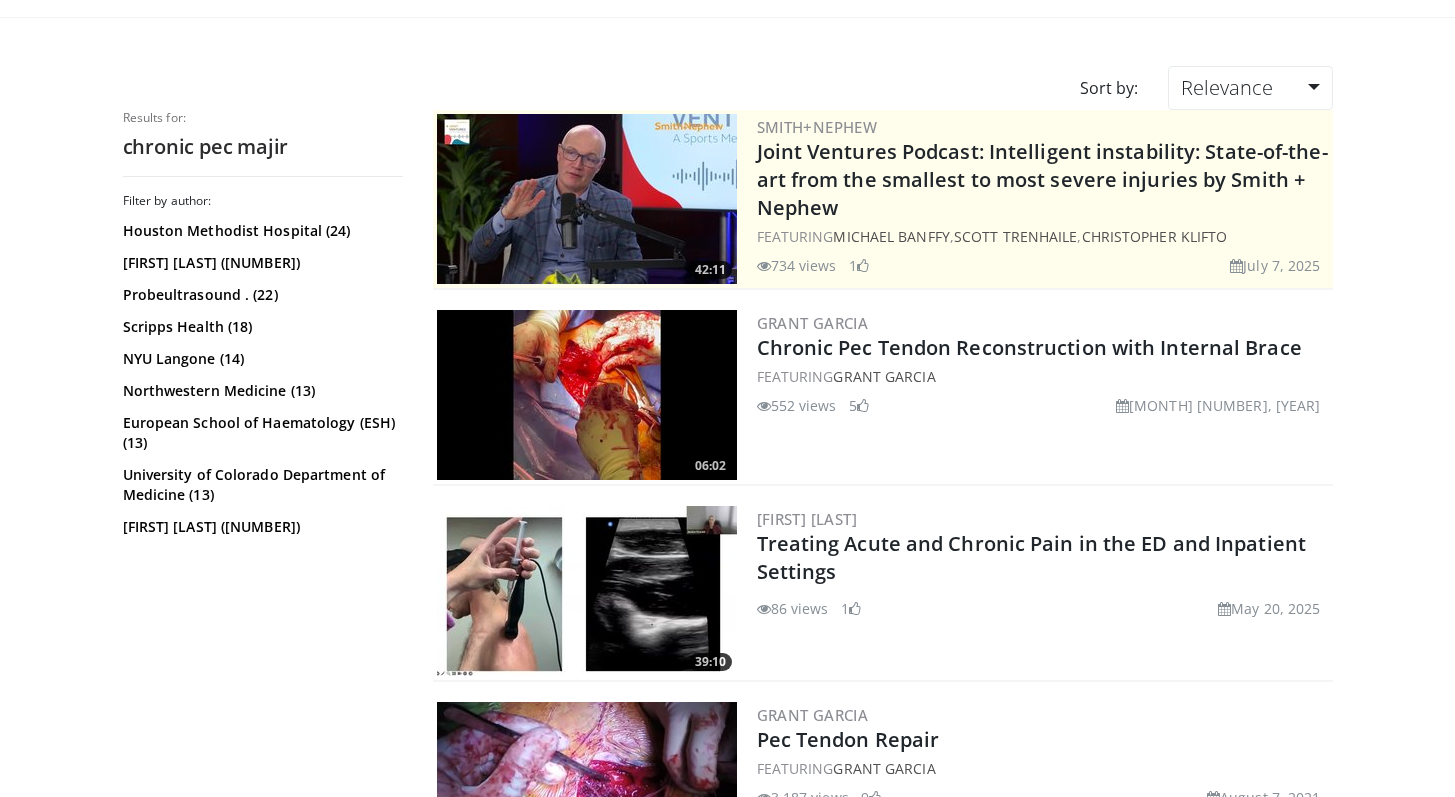 scroll, scrollTop: 131, scrollLeft: 0, axis: vertical 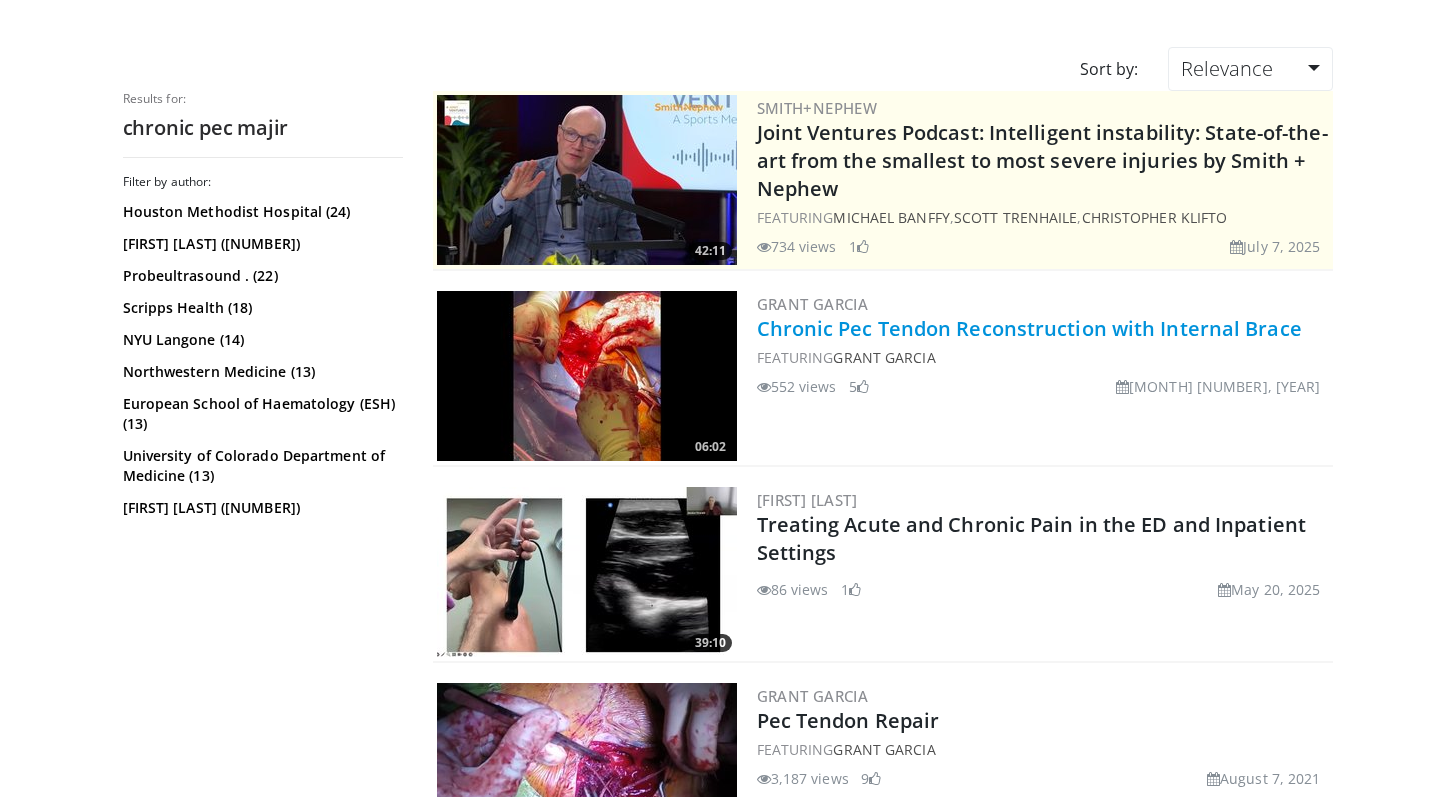 click on "Chronic Pec Tendon Reconstruction with Internal Brace" at bounding box center [1029, 328] 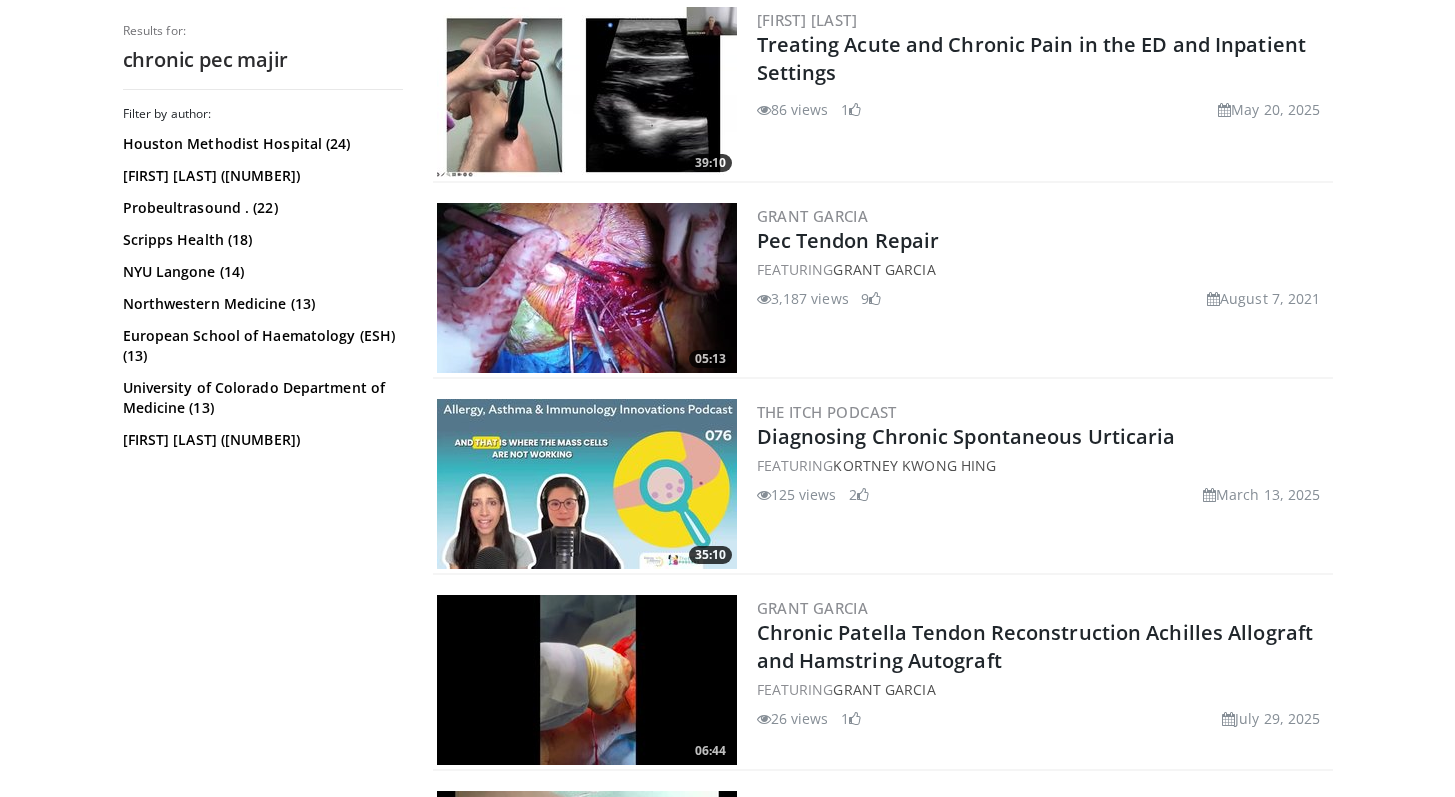 scroll, scrollTop: 0, scrollLeft: 0, axis: both 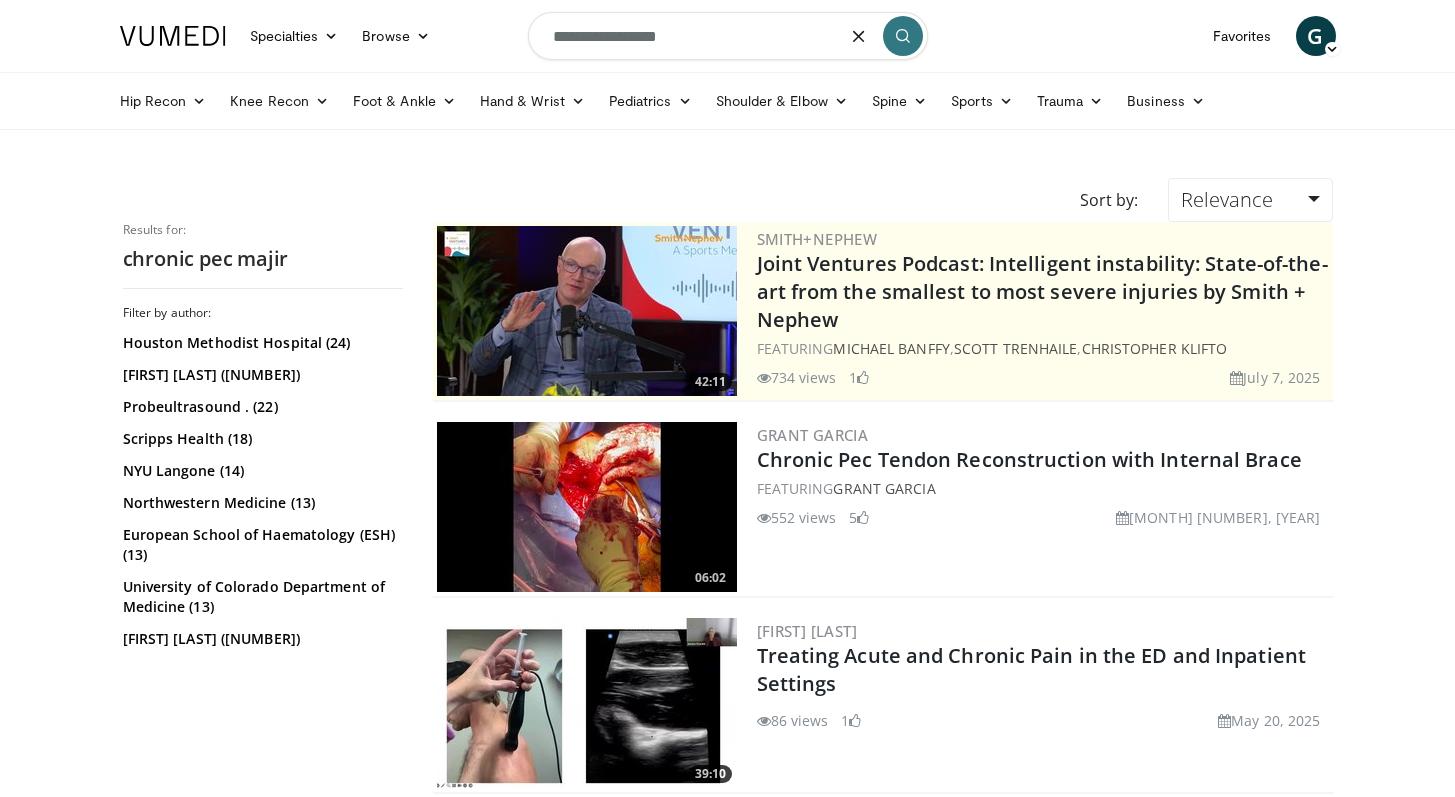 click on "**********" at bounding box center [728, 36] 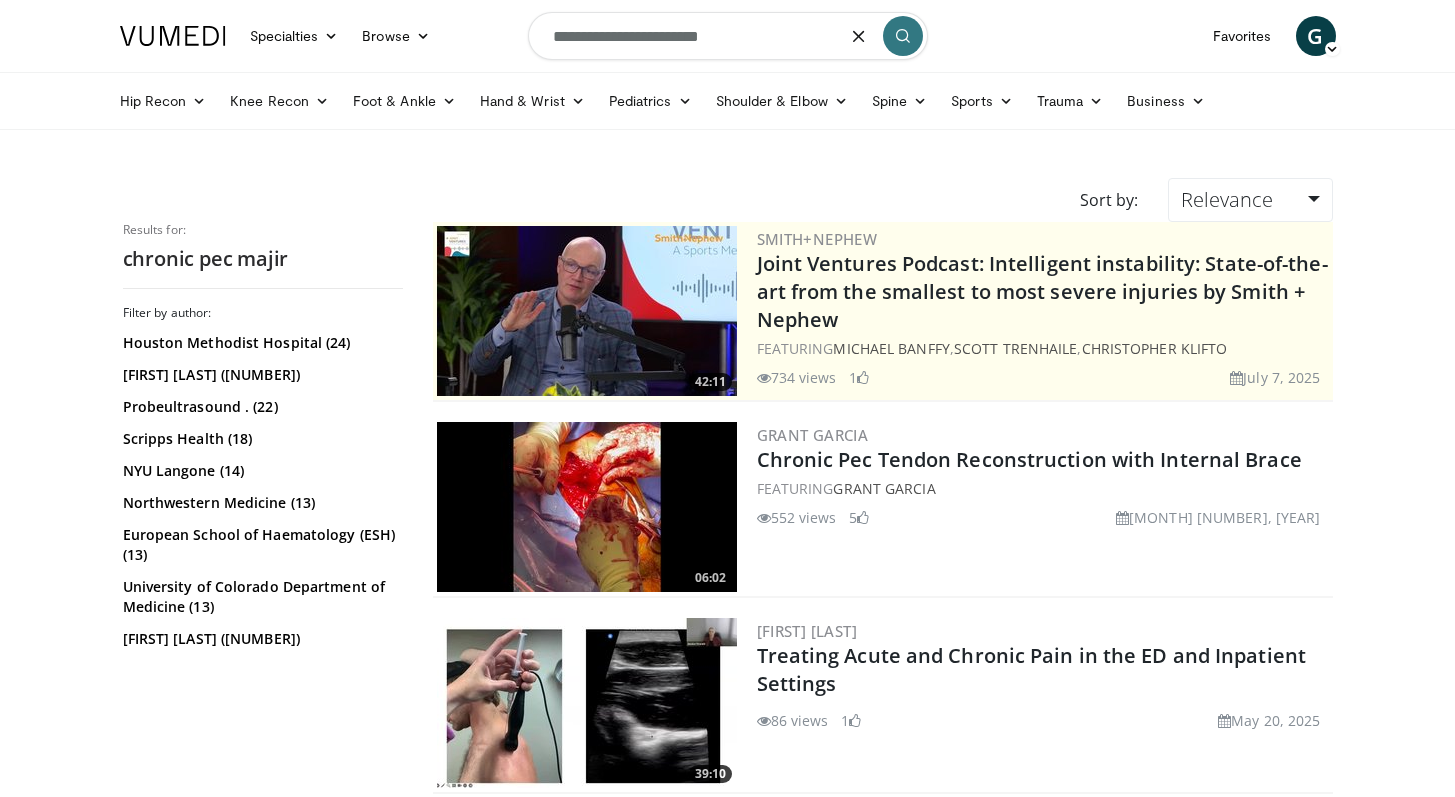type on "**********" 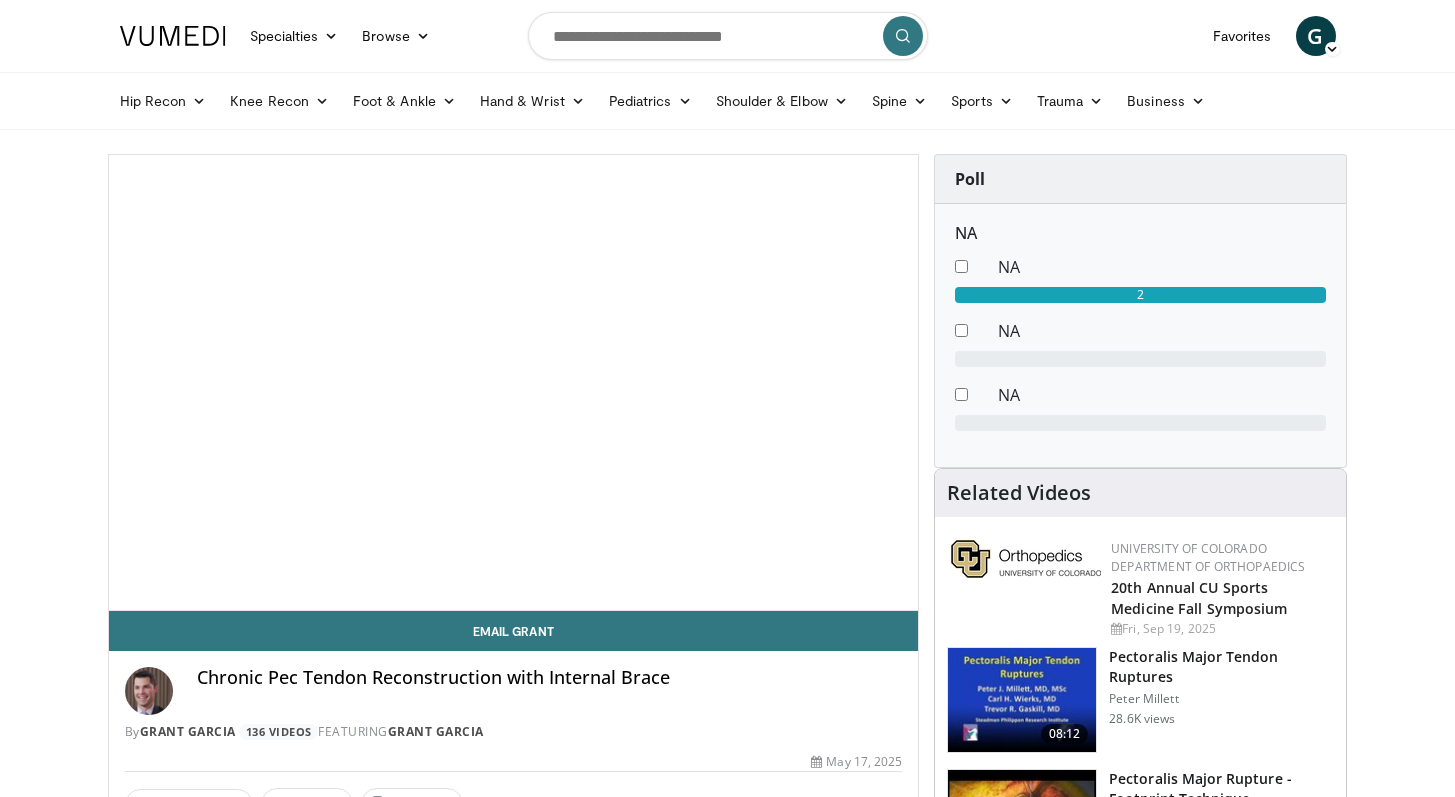 scroll, scrollTop: 0, scrollLeft: 0, axis: both 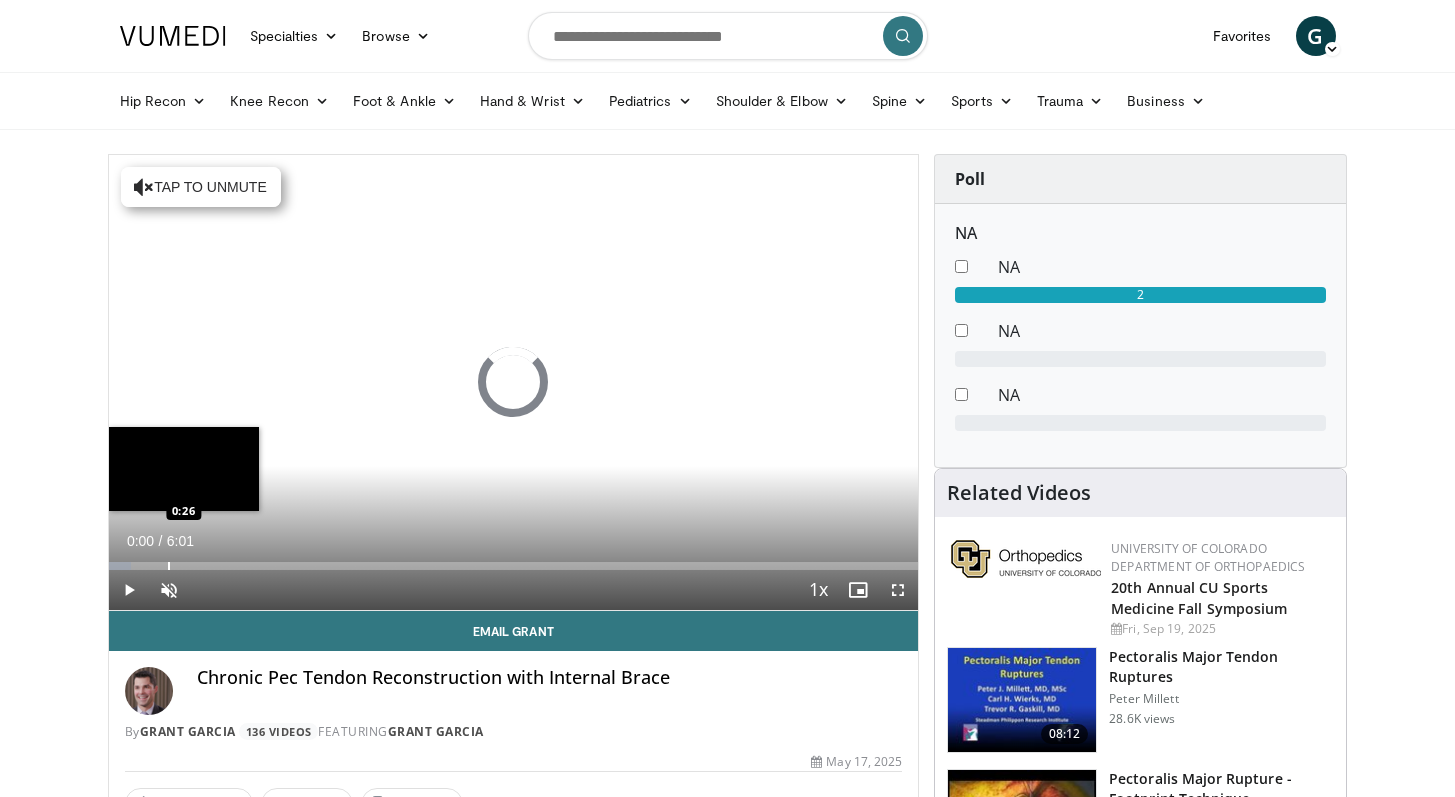 click at bounding box center (169, 566) 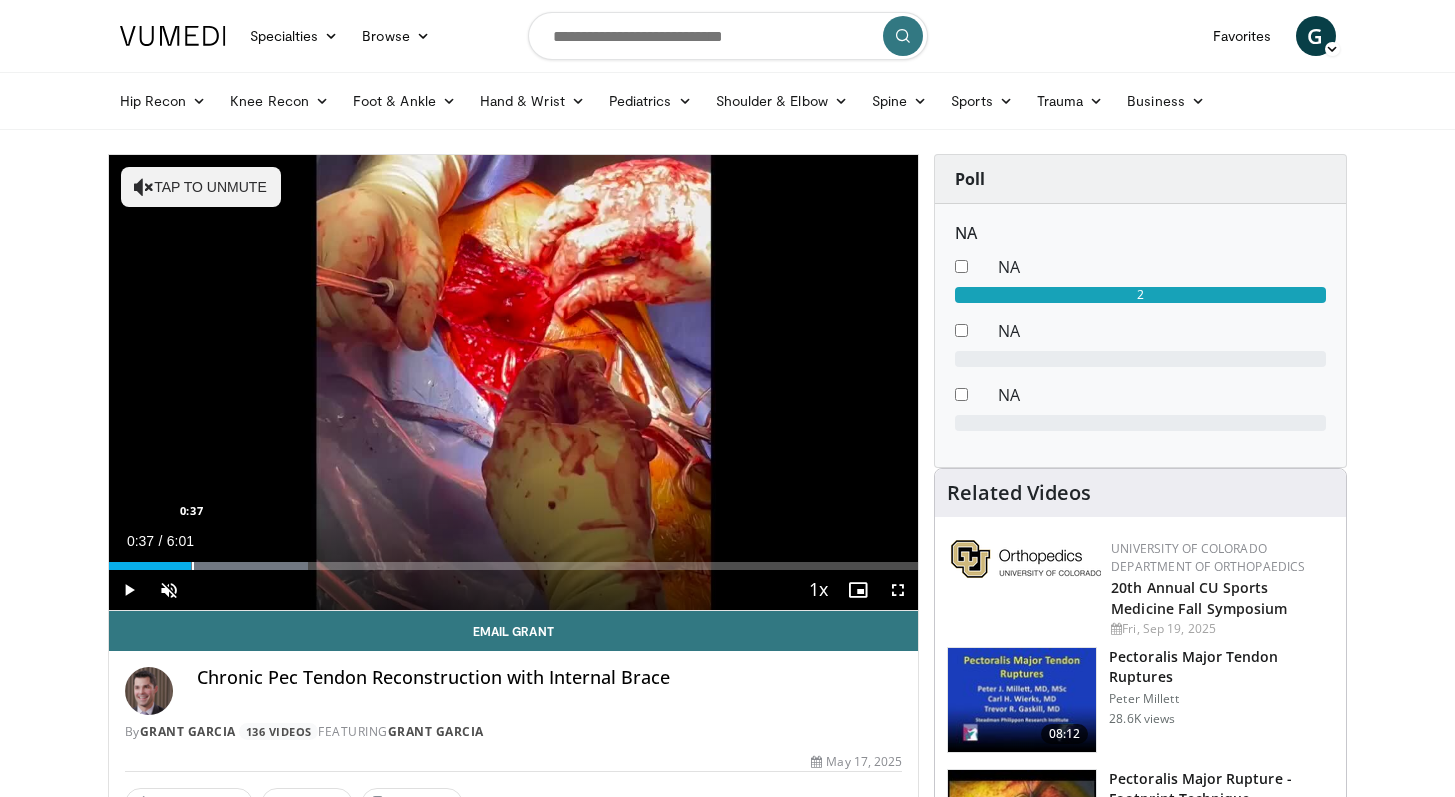click at bounding box center [193, 566] 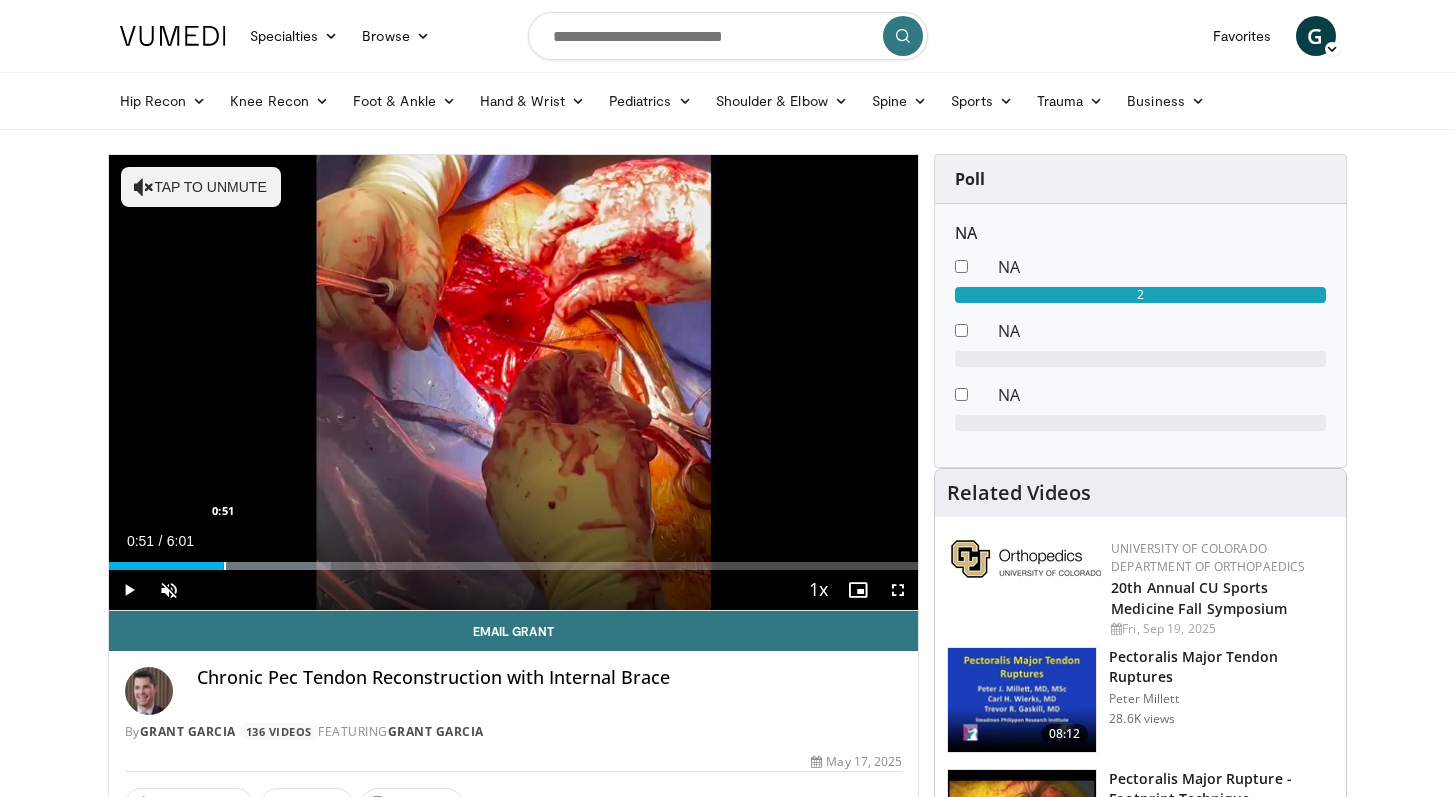 click at bounding box center [225, 566] 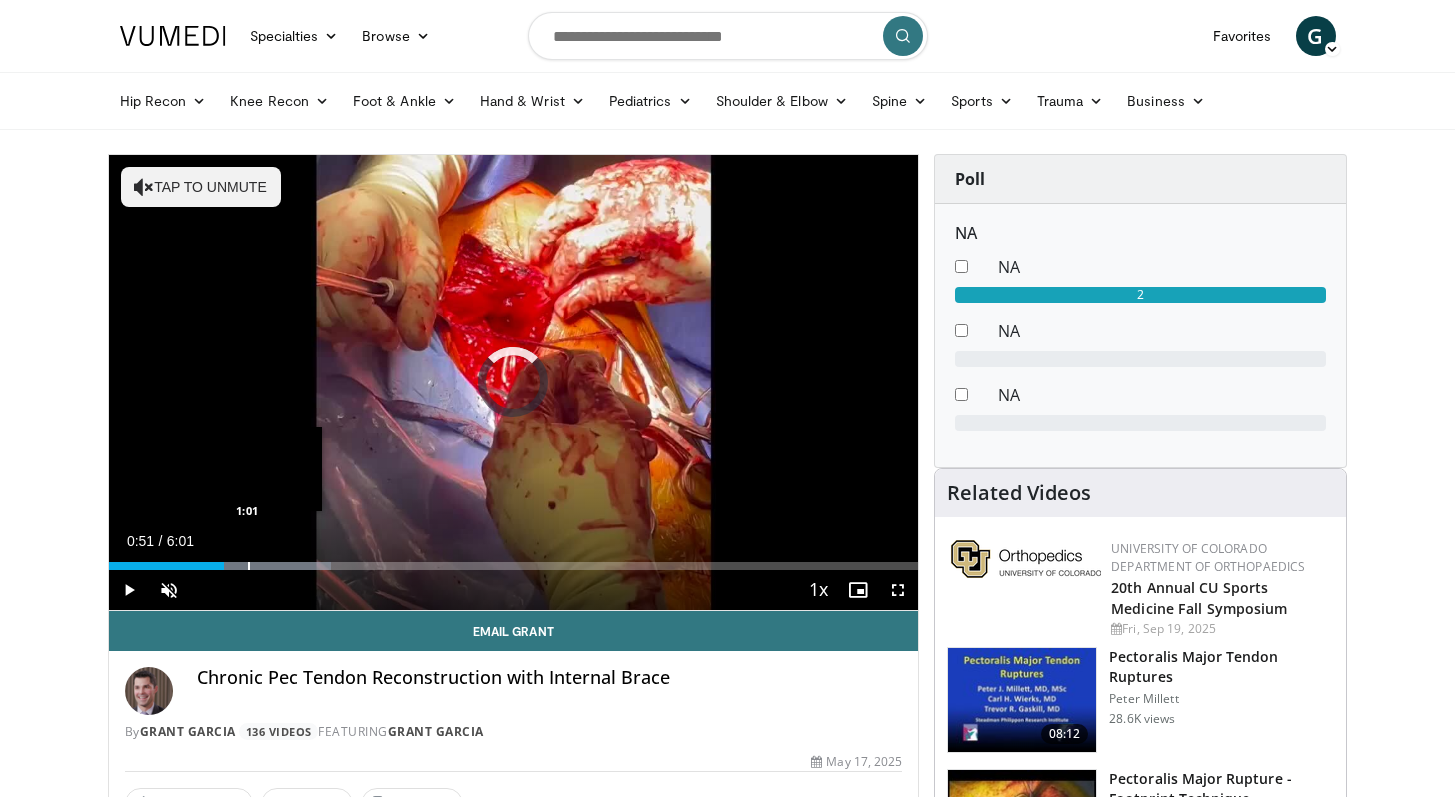 click at bounding box center (249, 566) 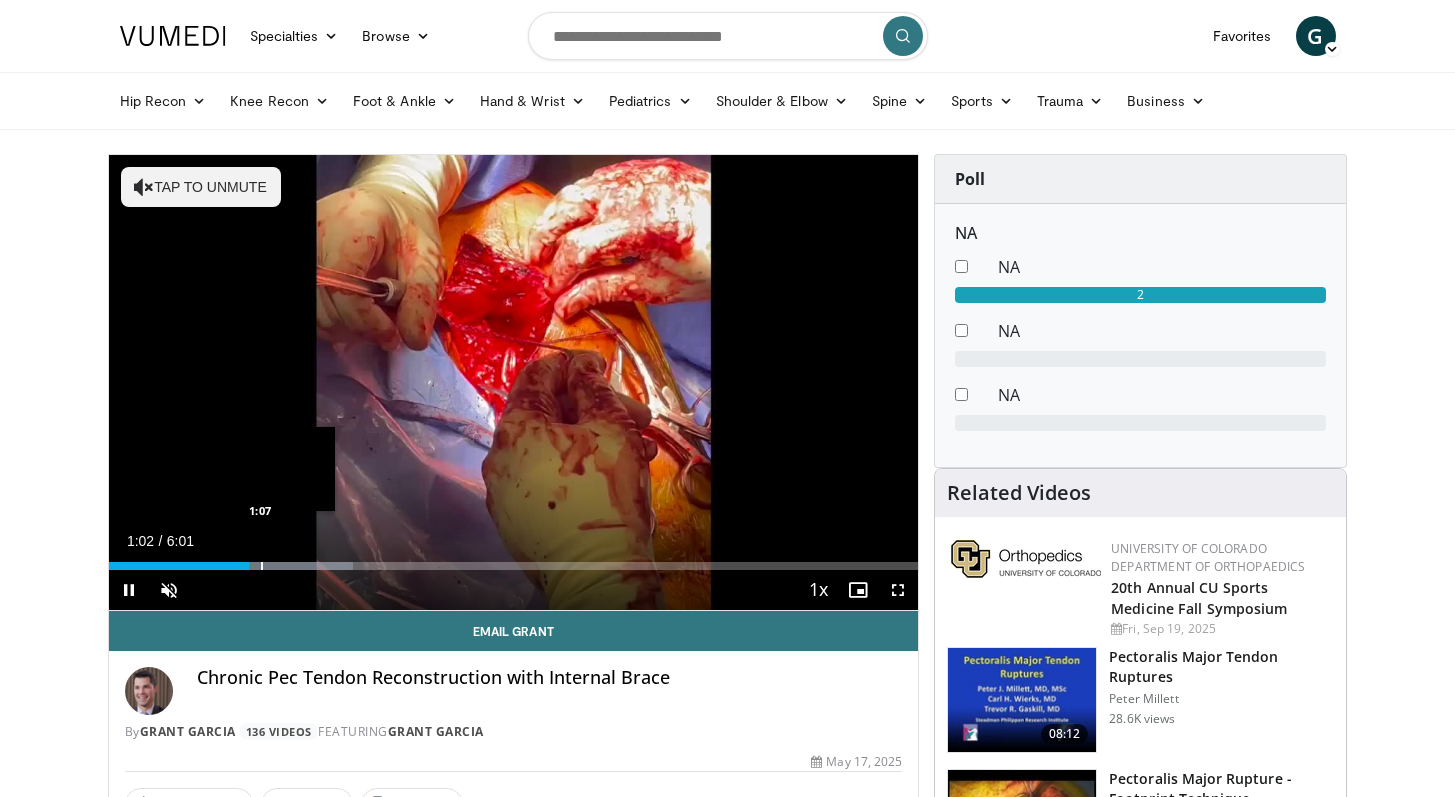 click at bounding box center (262, 566) 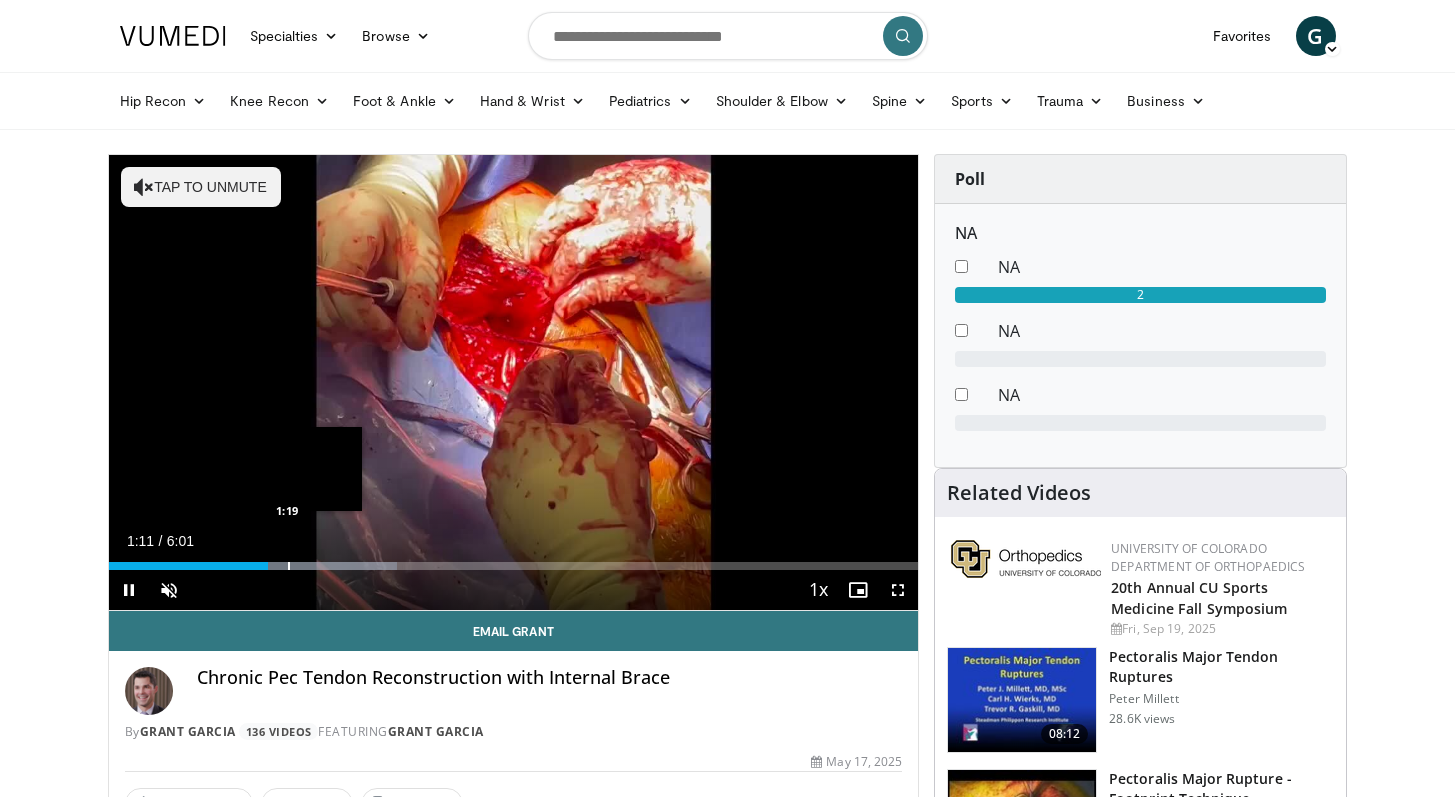 click at bounding box center [289, 566] 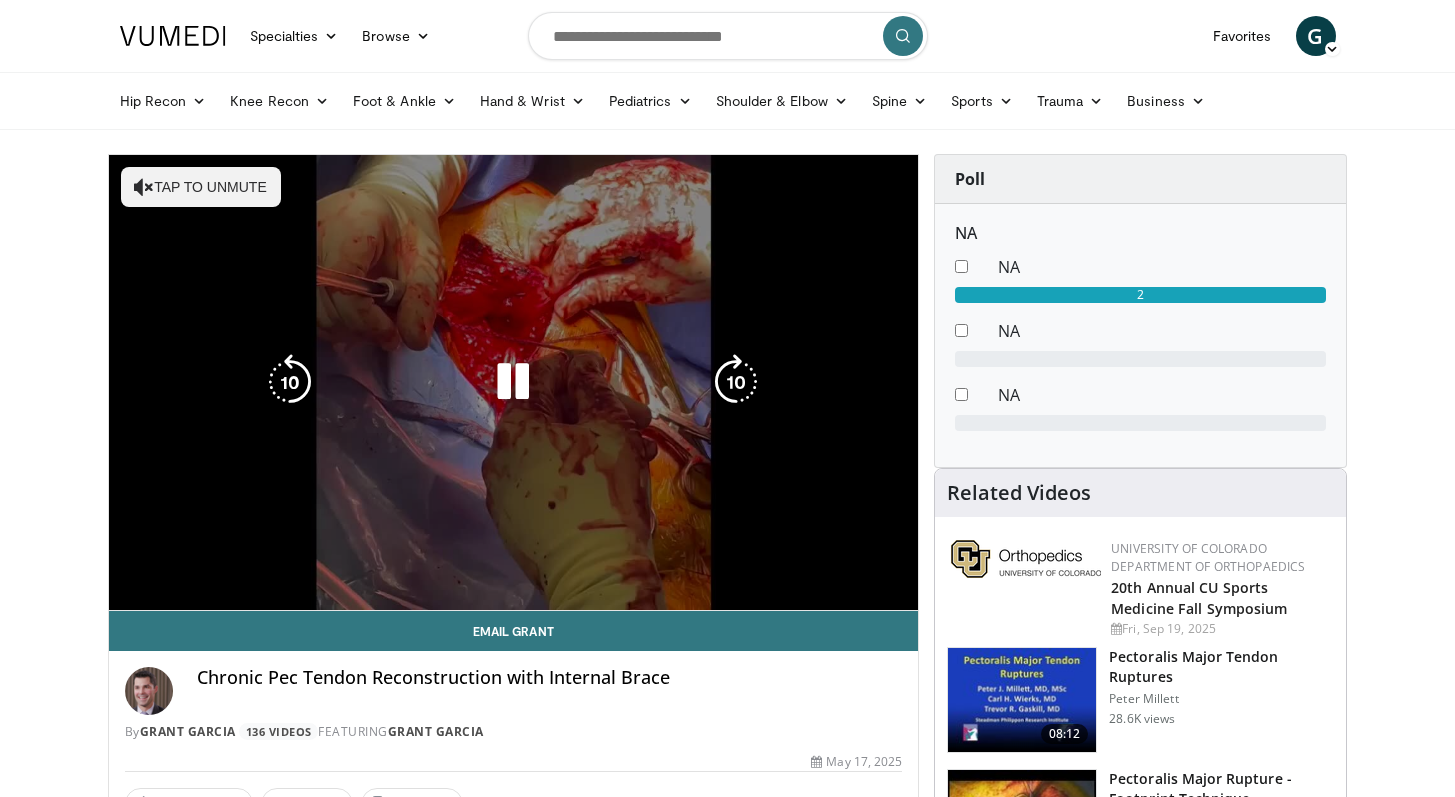 click on "**********" at bounding box center [514, 383] 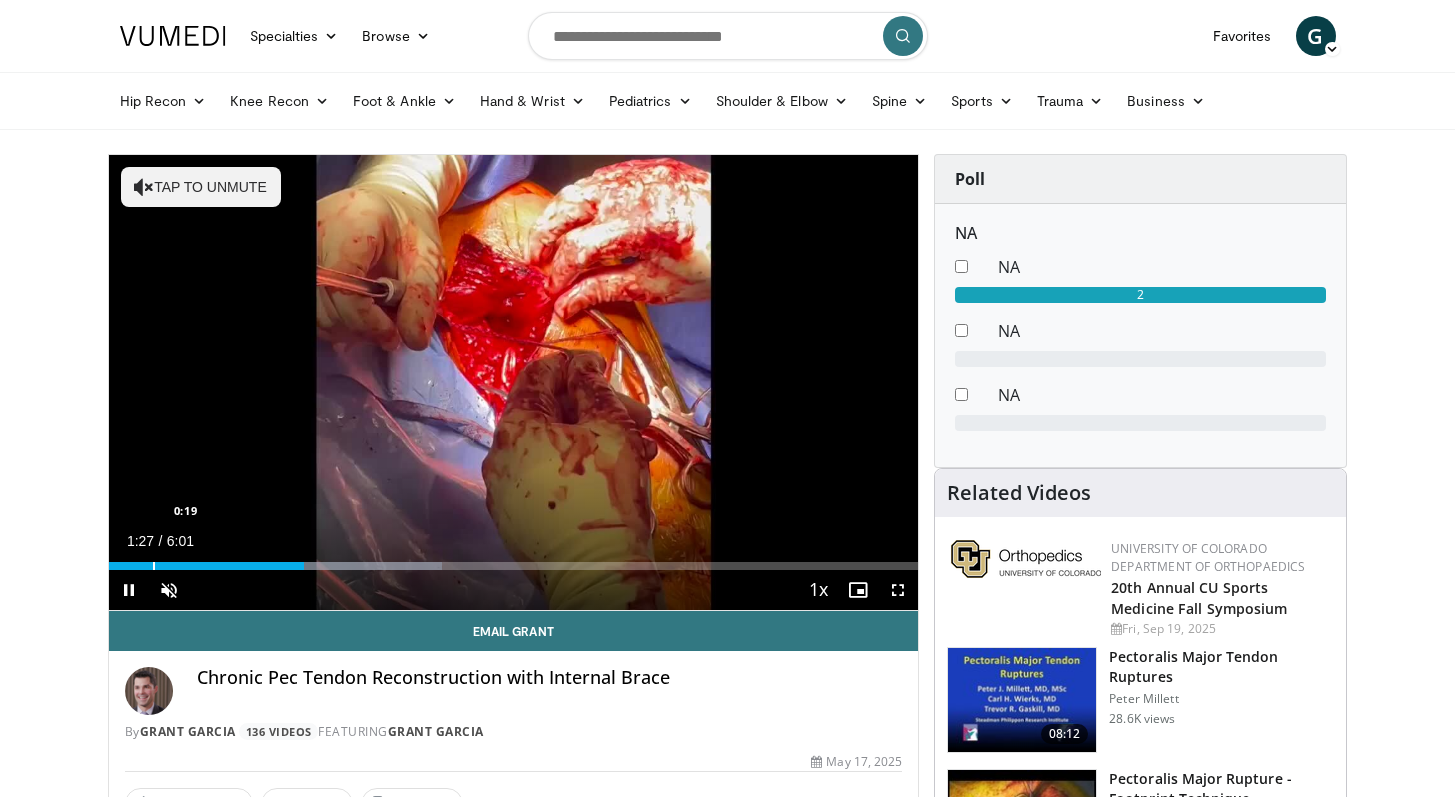 click at bounding box center [154, 566] 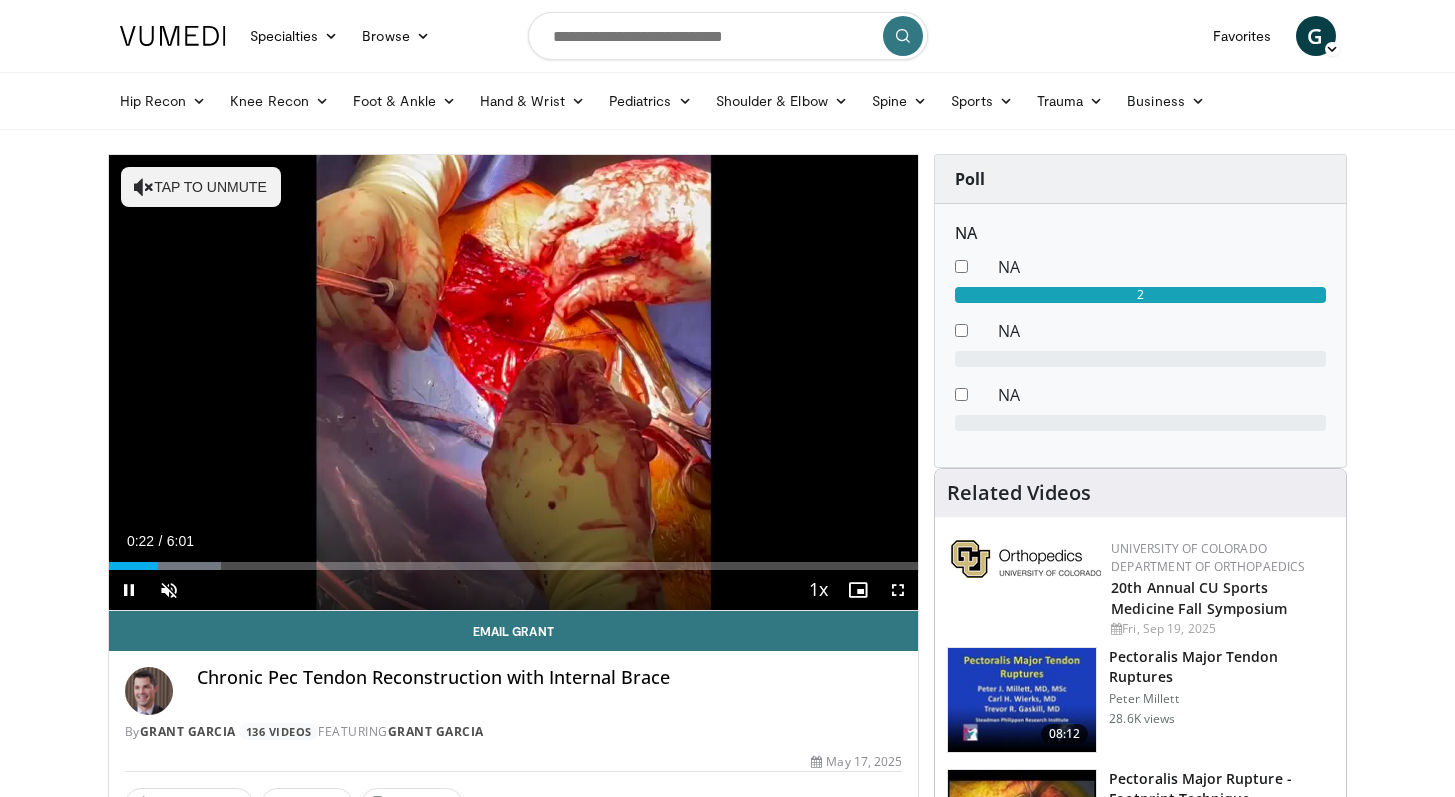click on "Current Time  0:22 / Duration  6:01 Pause Skip Backward Skip Forward Unmute 100% Loaded :  13.84% 0:22 3:02 Stream Type  LIVE Seek to live, currently behind live LIVE   1x Playback Rate 0.5x 0.75x 1x , selected 1.25x 1.5x 1.75x 2x Chapters Chapters Descriptions descriptions off , selected Captions captions settings , opens captions settings dialog captions off , selected Audio Track en (Main) , selected Fullscreen Enable picture-in-picture mode" at bounding box center [514, 590] 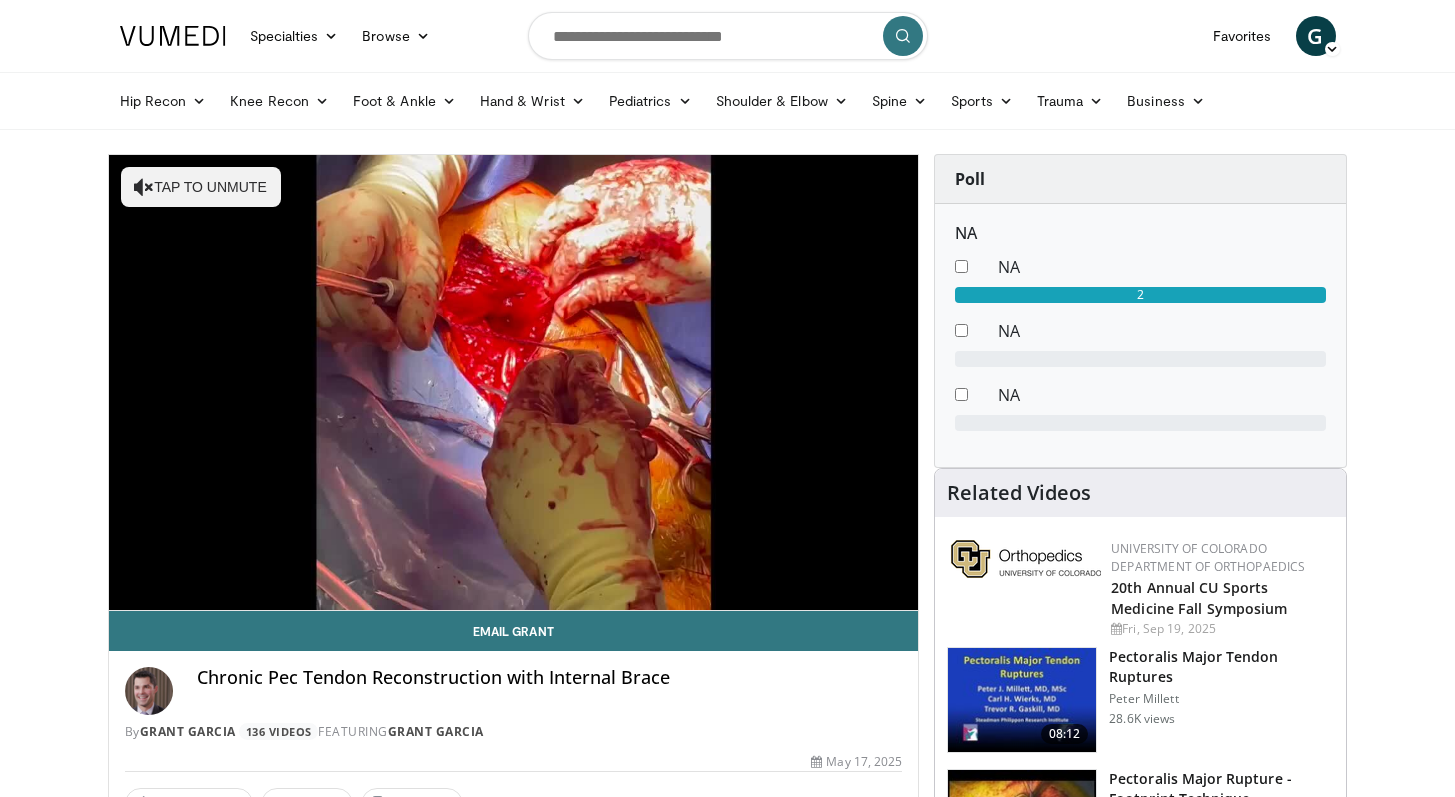 click on "Loaded :  16.61% 0:22 3:02" at bounding box center [514, 600] 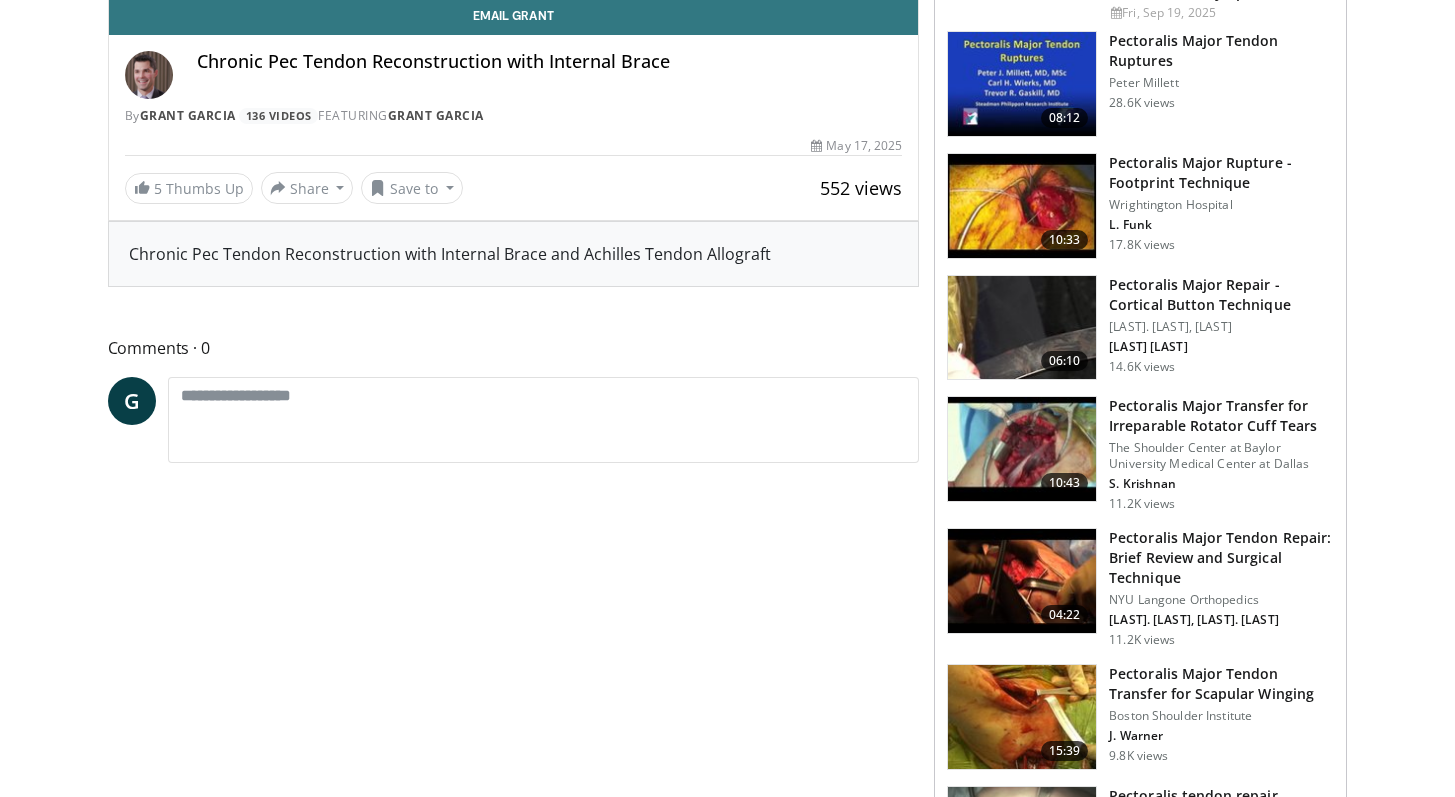 scroll, scrollTop: 0, scrollLeft: 0, axis: both 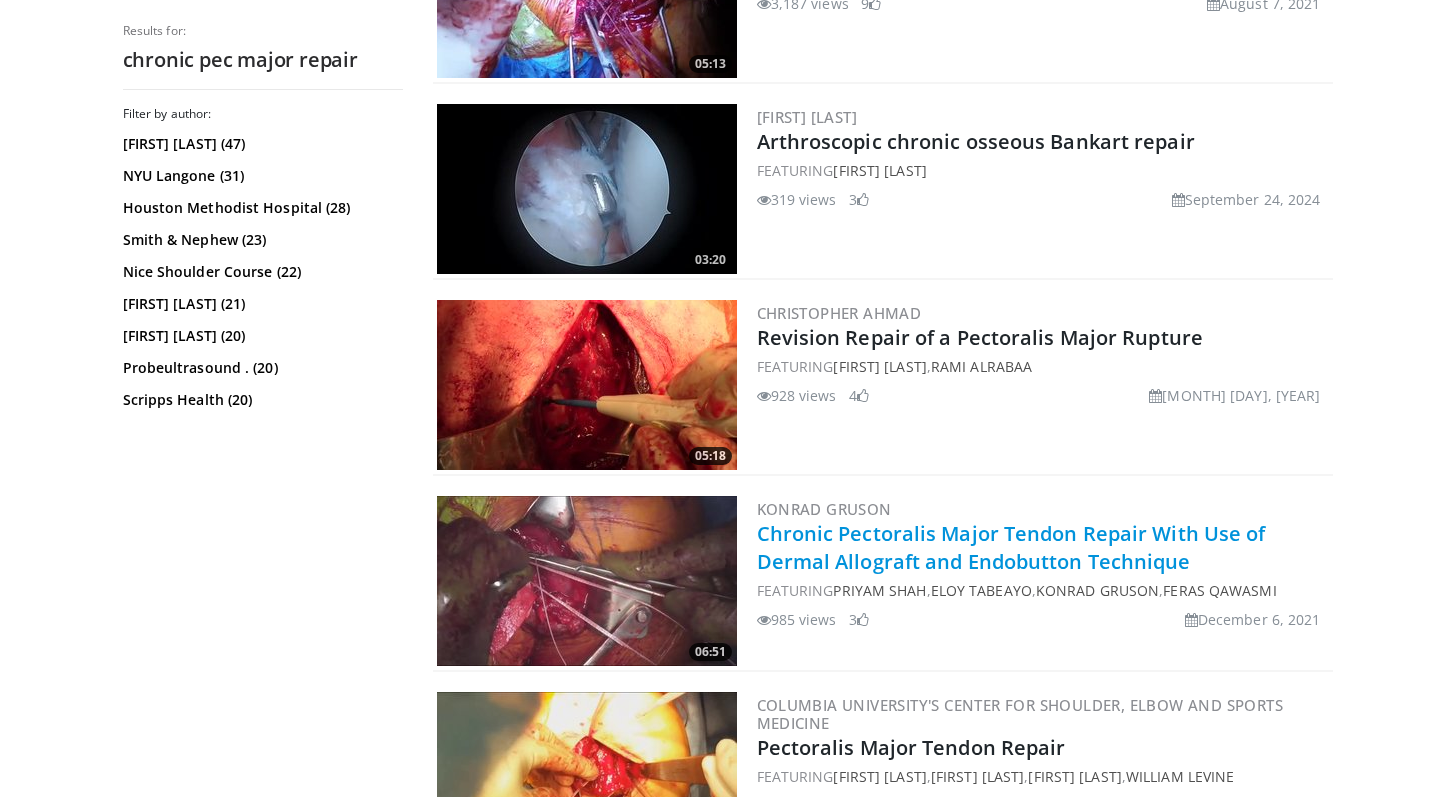 click on "Chronic Pectoralis Major Tendon Repair With Use of Dermal Allograft and Endobutton Technique" at bounding box center [1011, 547] 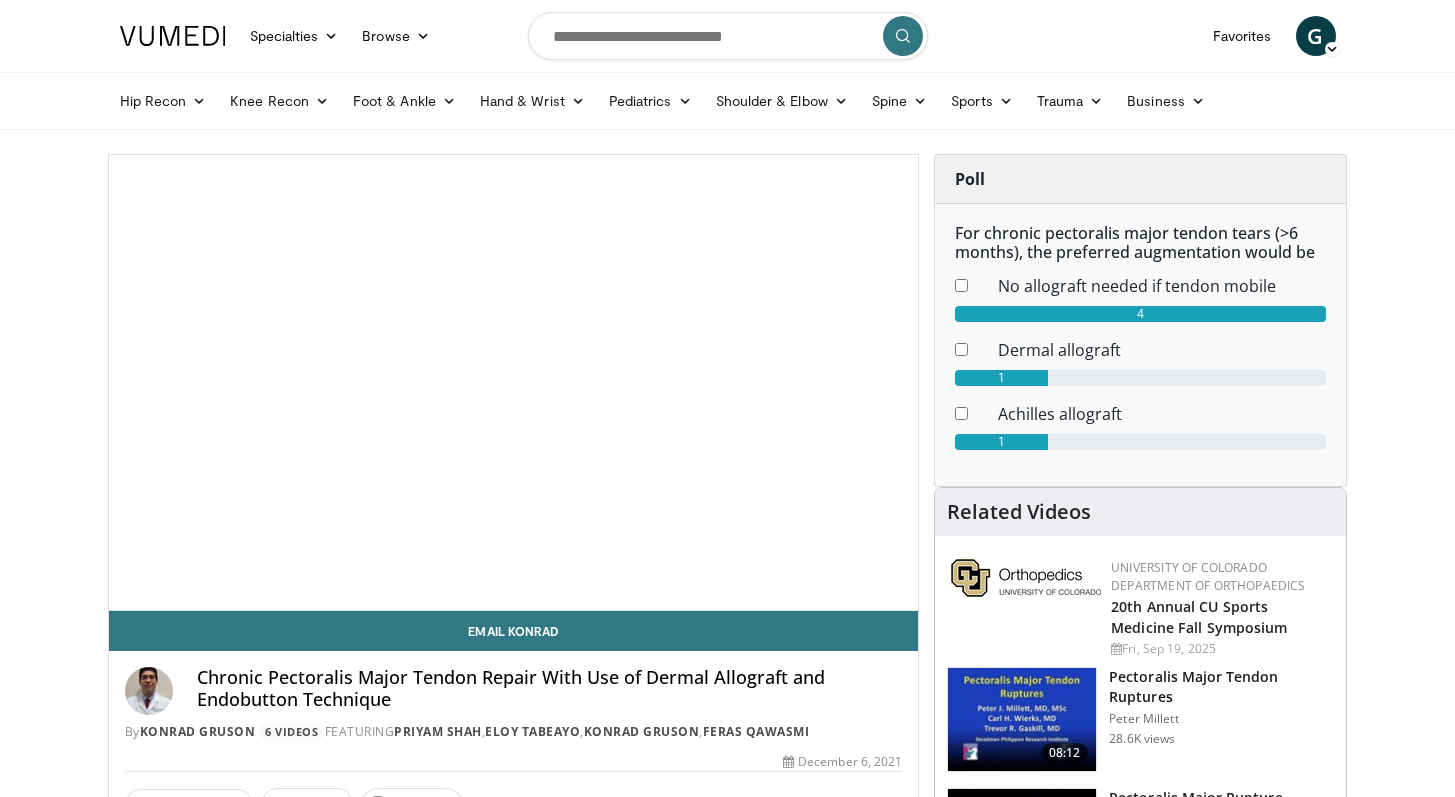 scroll, scrollTop: 0, scrollLeft: 0, axis: both 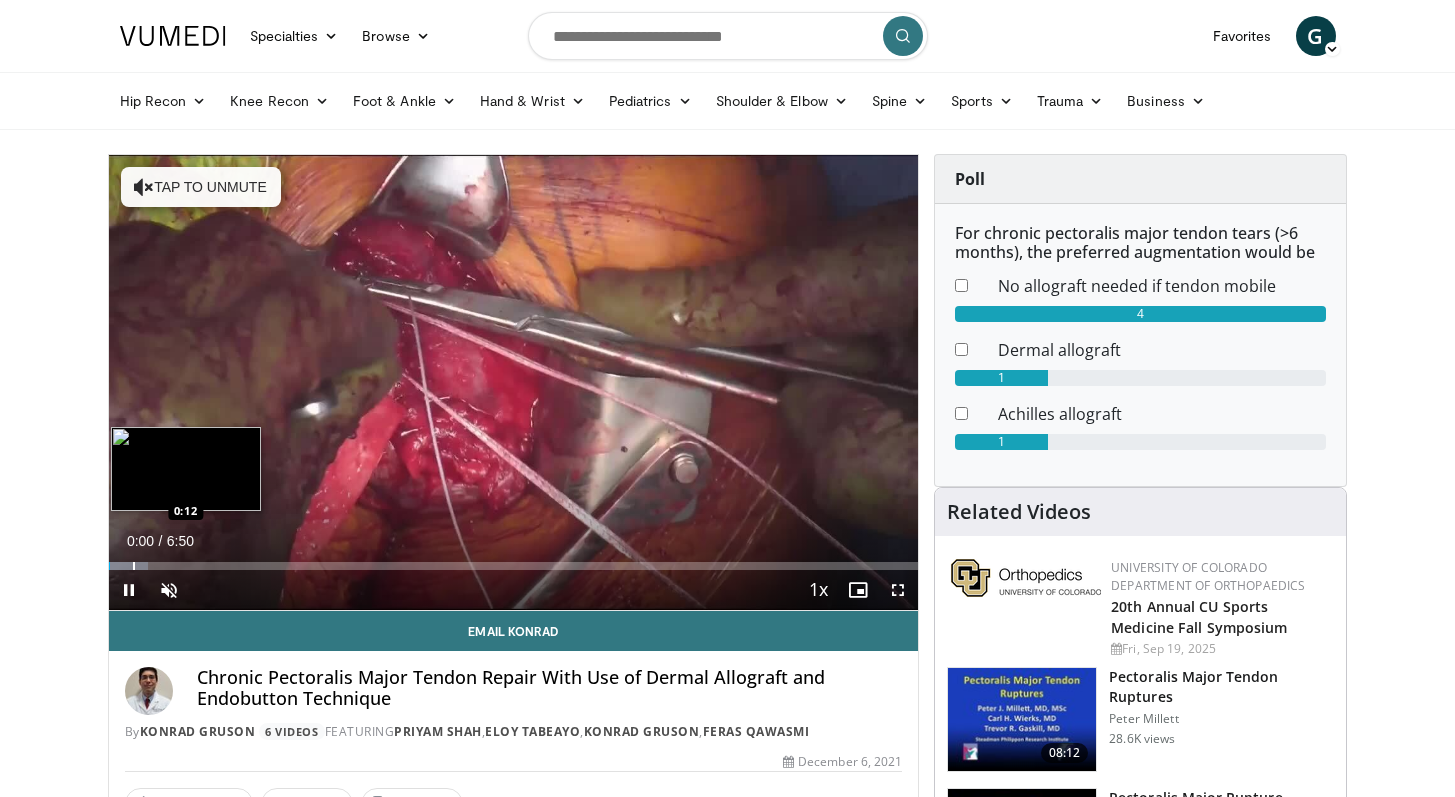 click at bounding box center [134, 566] 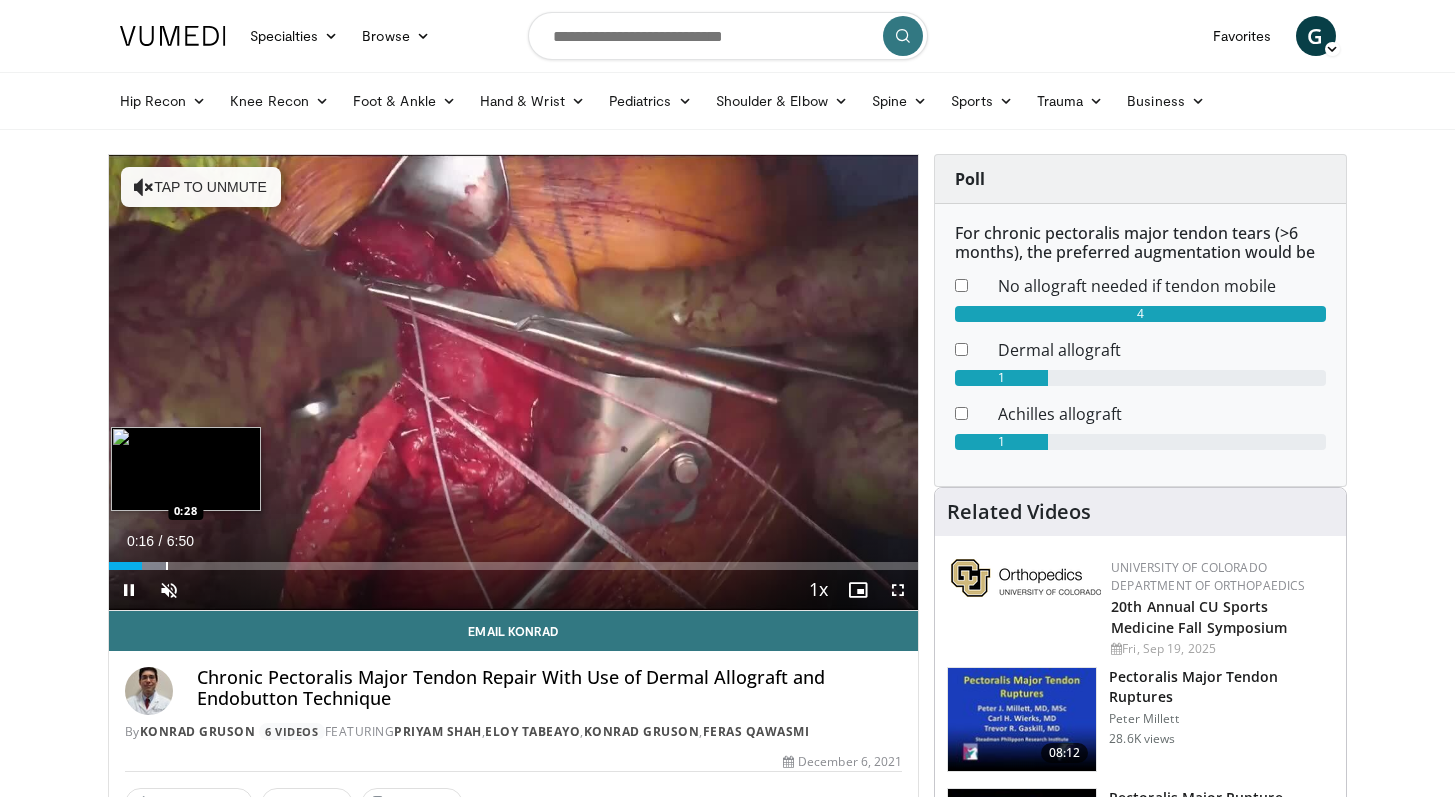 click at bounding box center (167, 566) 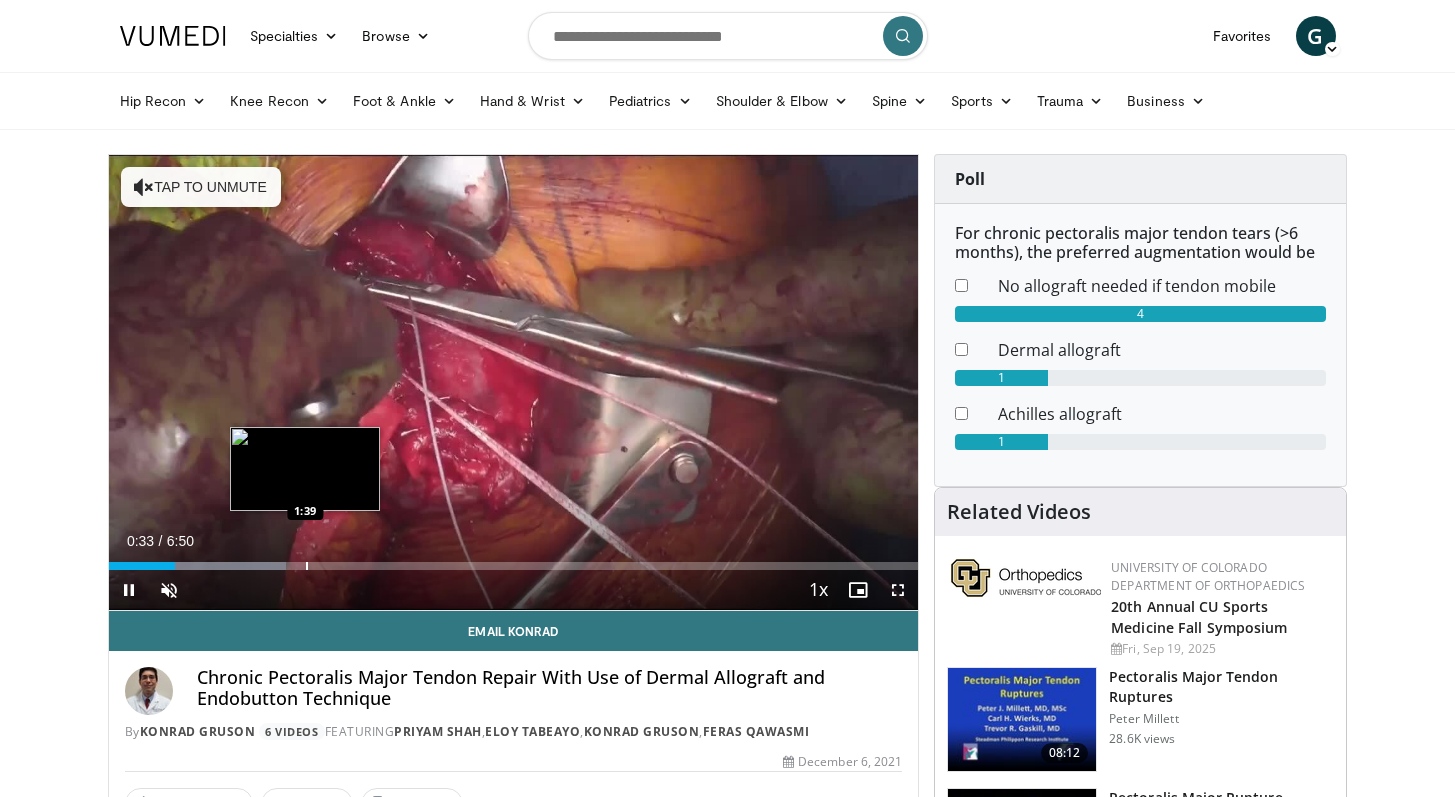 click at bounding box center [307, 566] 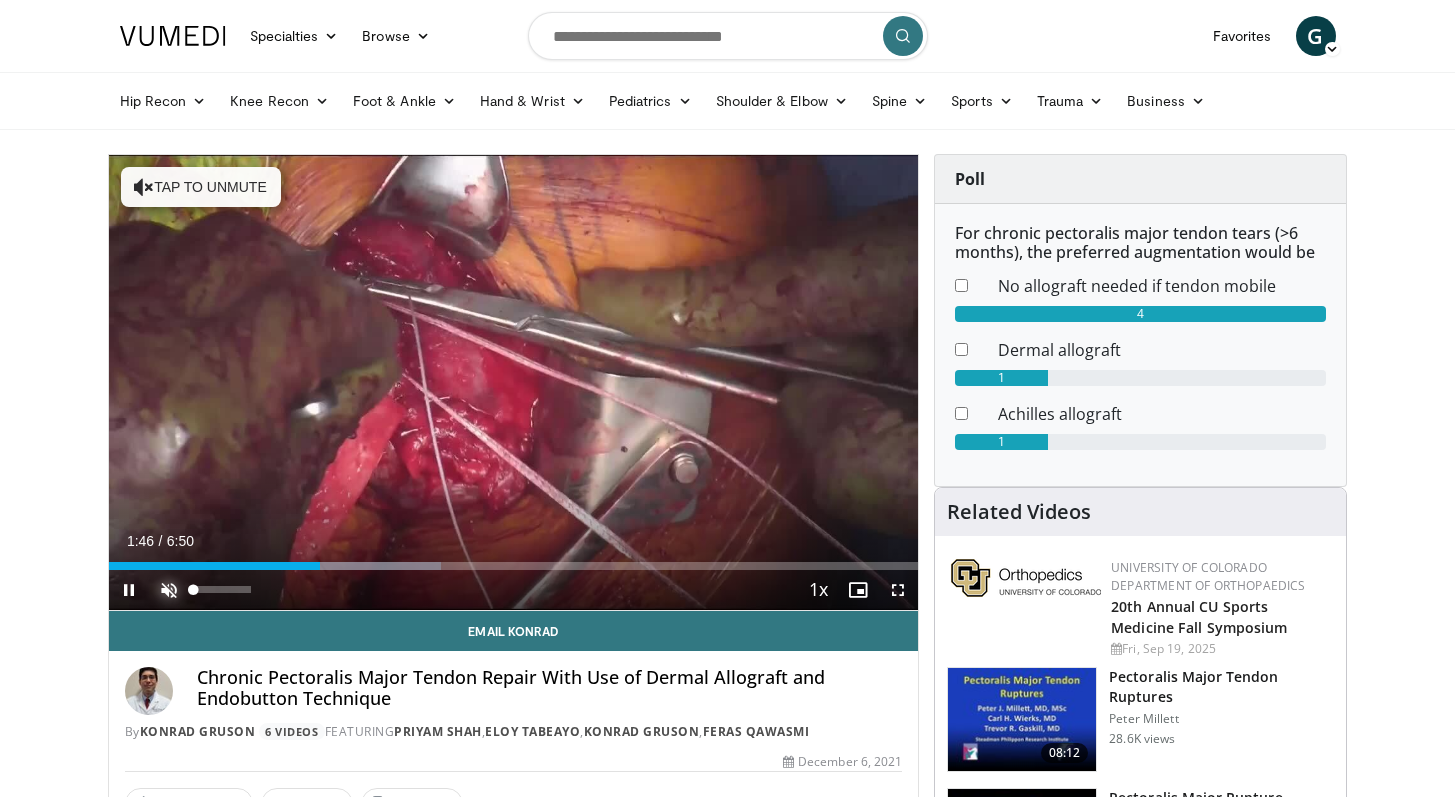 click at bounding box center (169, 590) 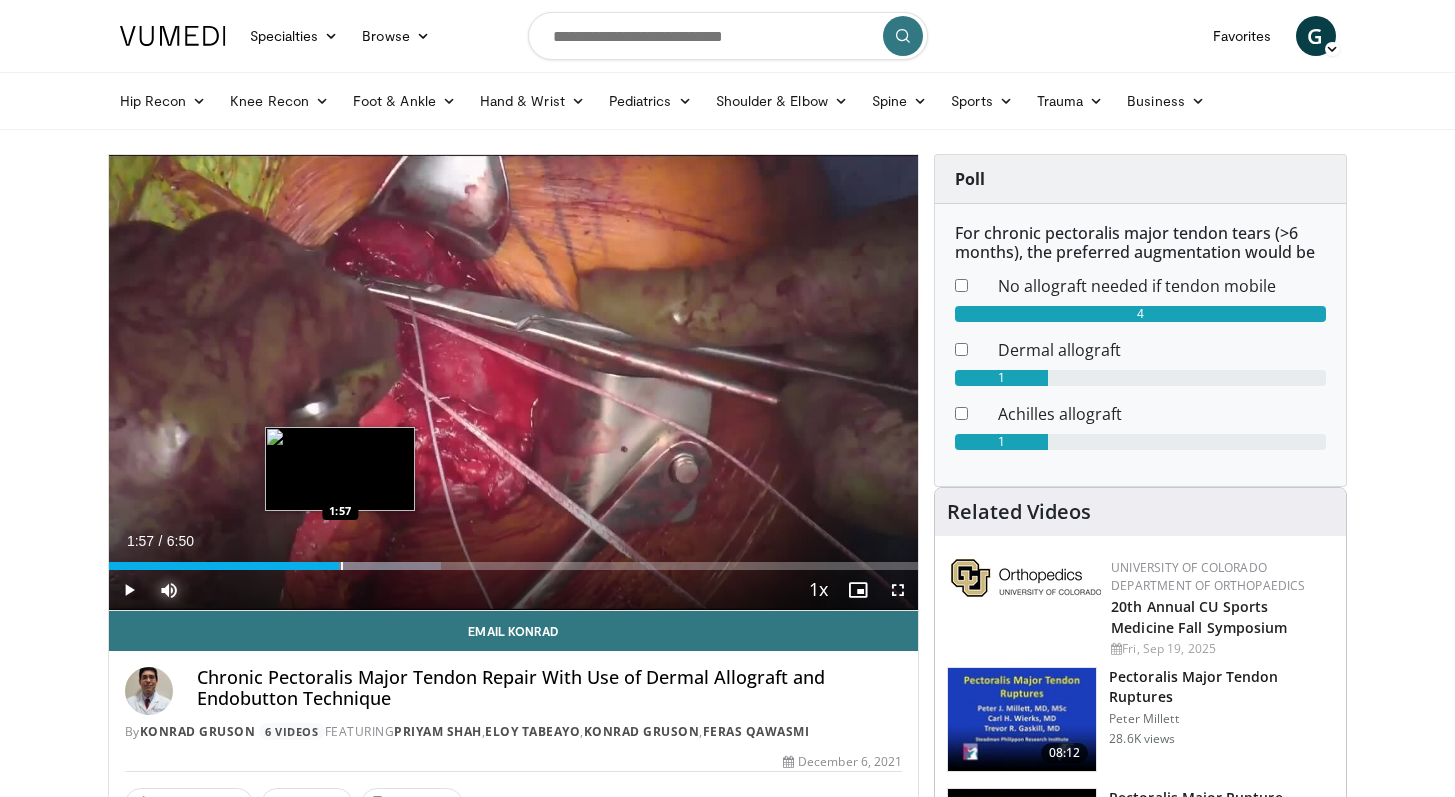 click on "Loaded :  41.07% 1:57 1:57" at bounding box center (514, 566) 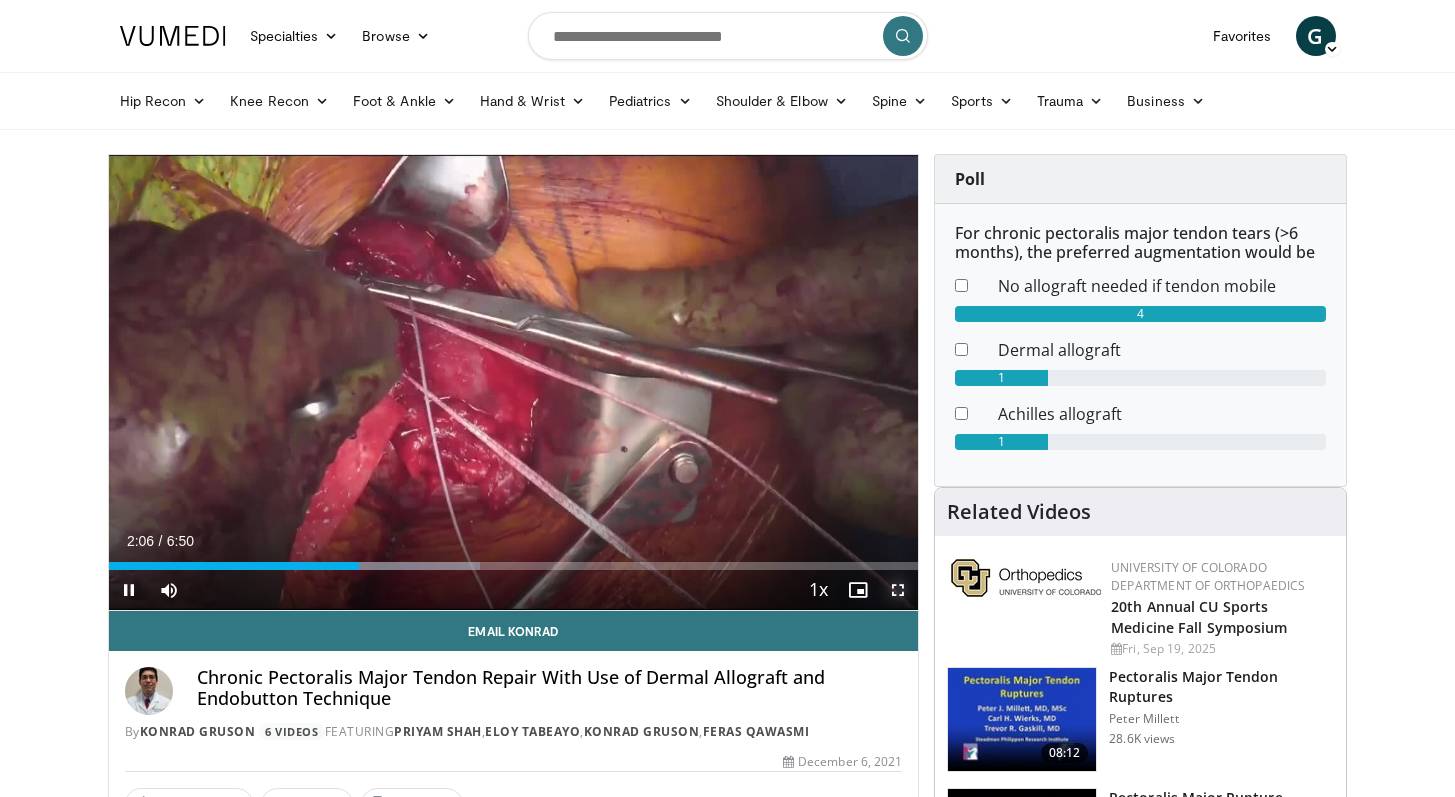 click at bounding box center [898, 590] 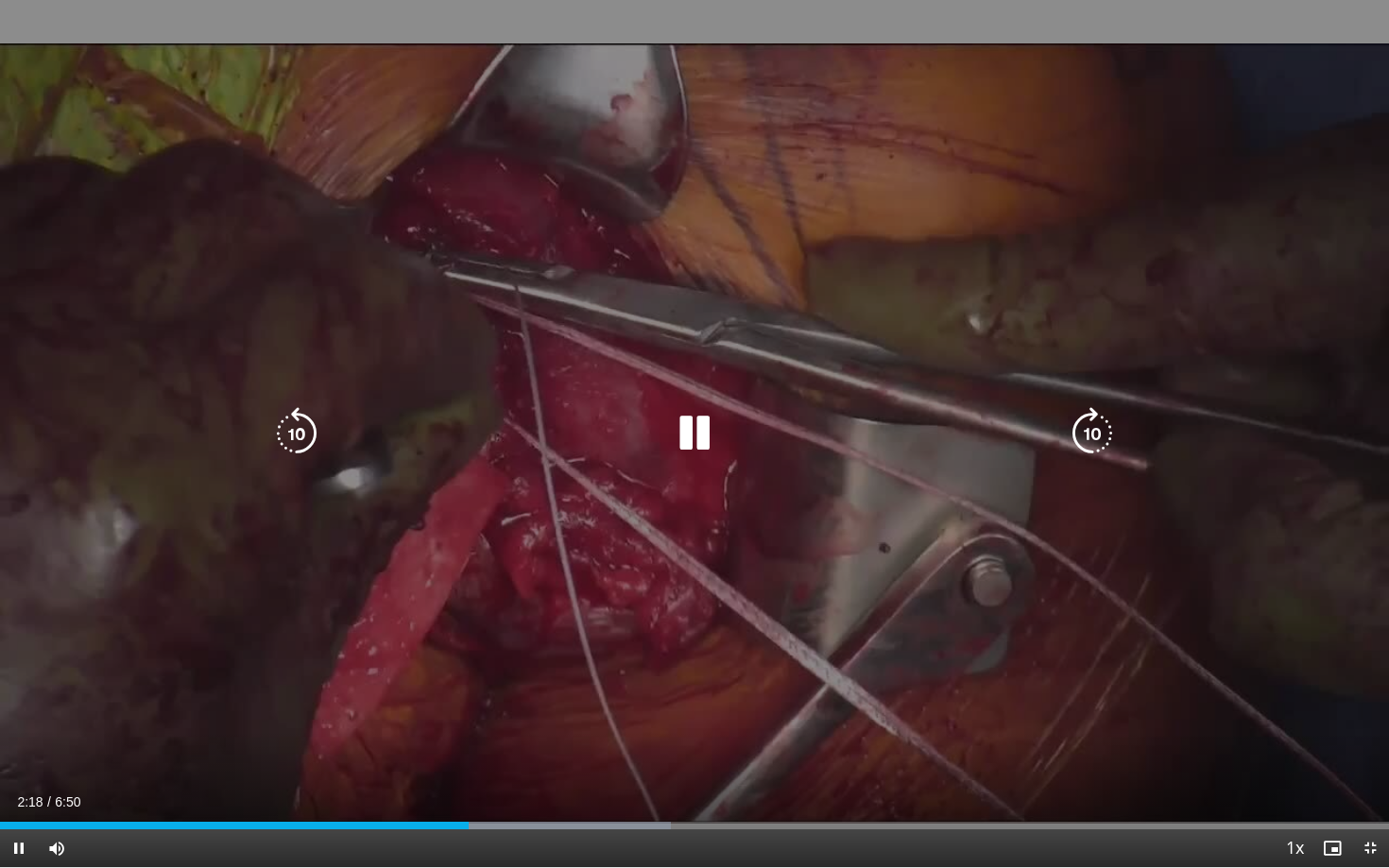 click at bounding box center (297, 434) 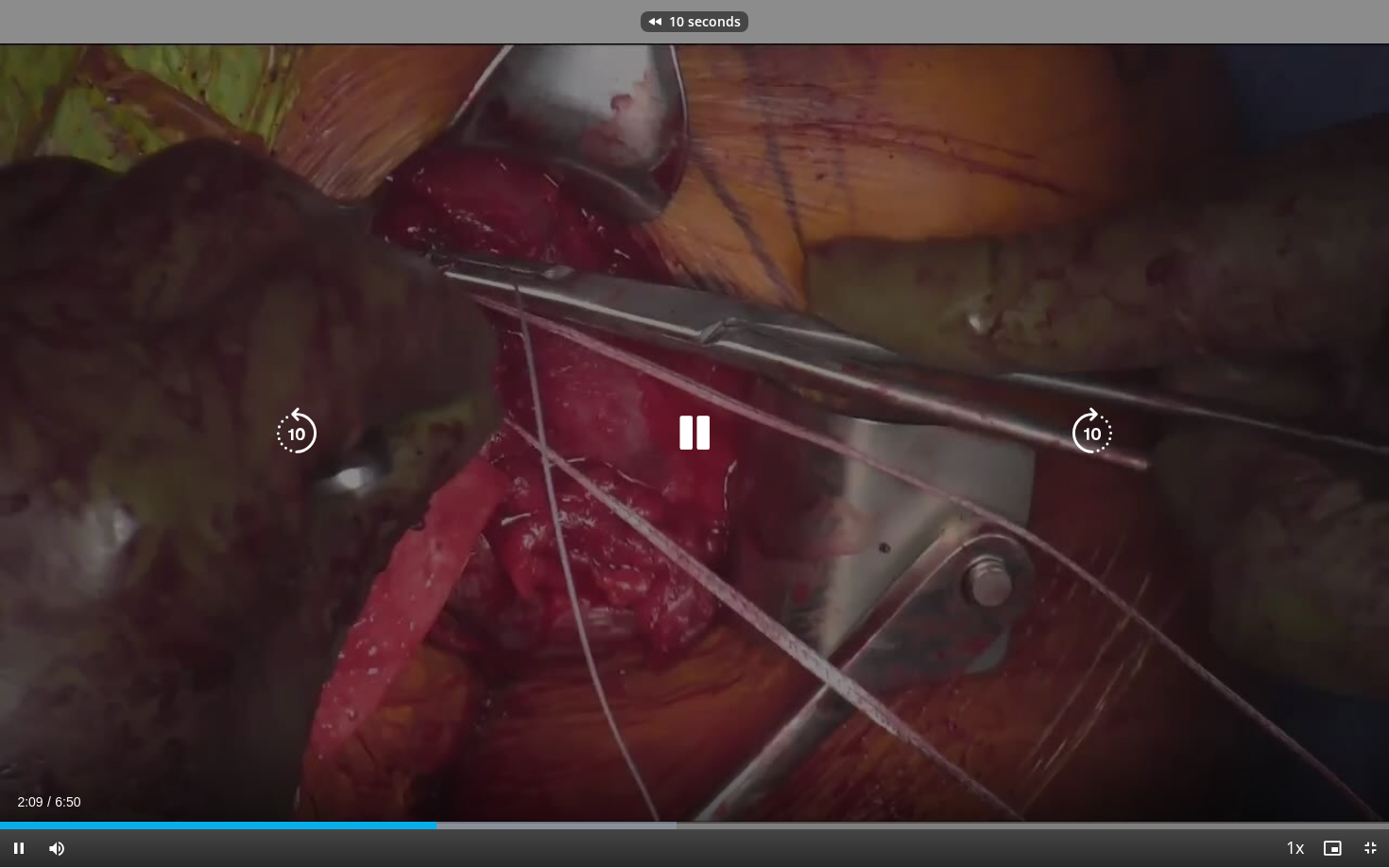 click at bounding box center (297, 434) 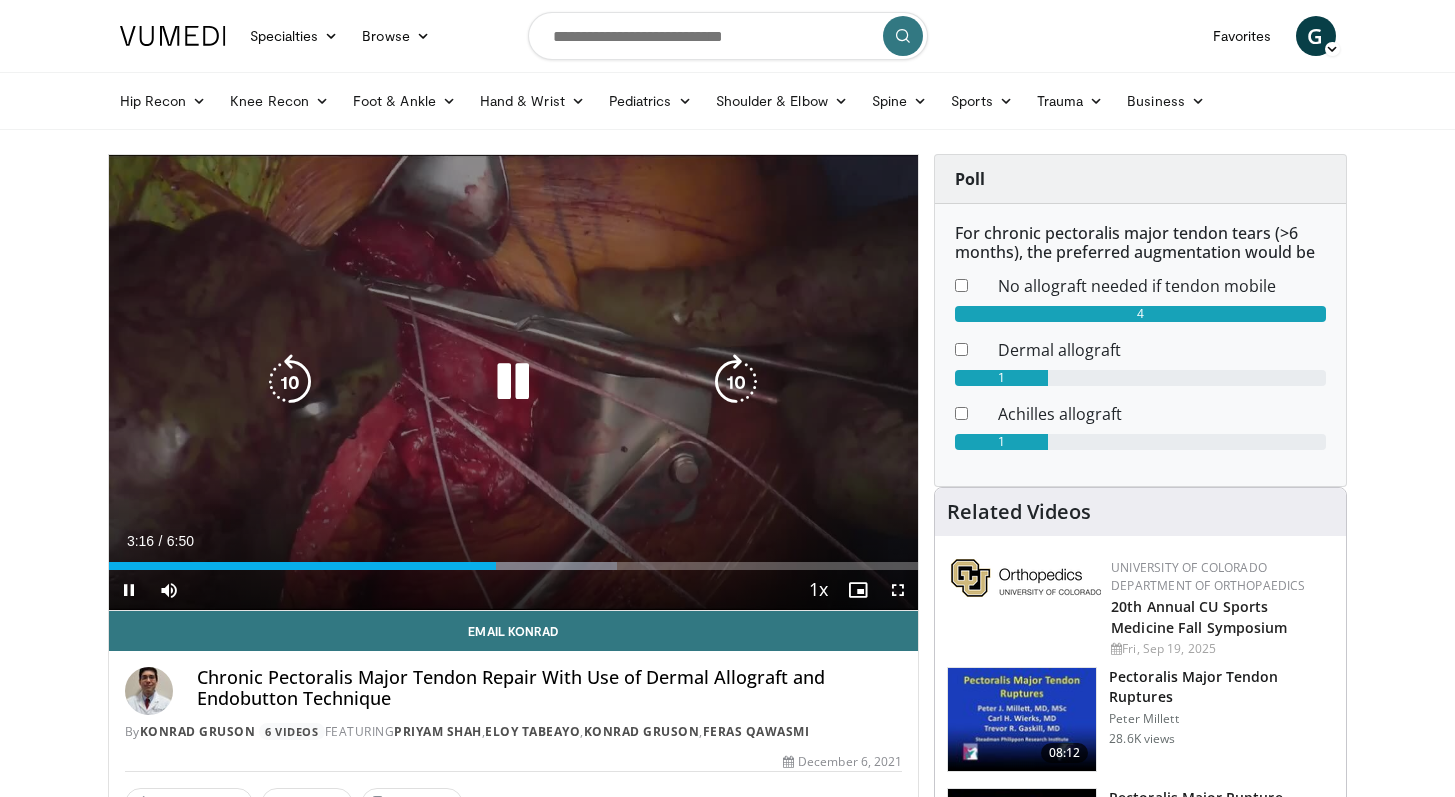 click at bounding box center [513, 382] 